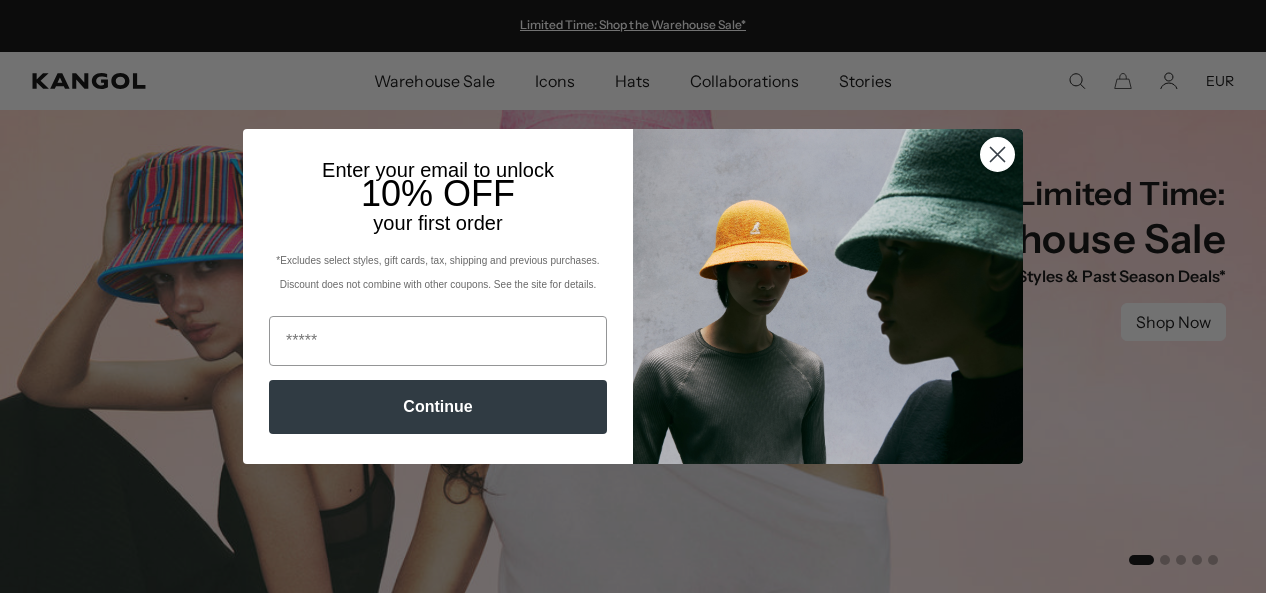 scroll, scrollTop: 624, scrollLeft: 0, axis: vertical 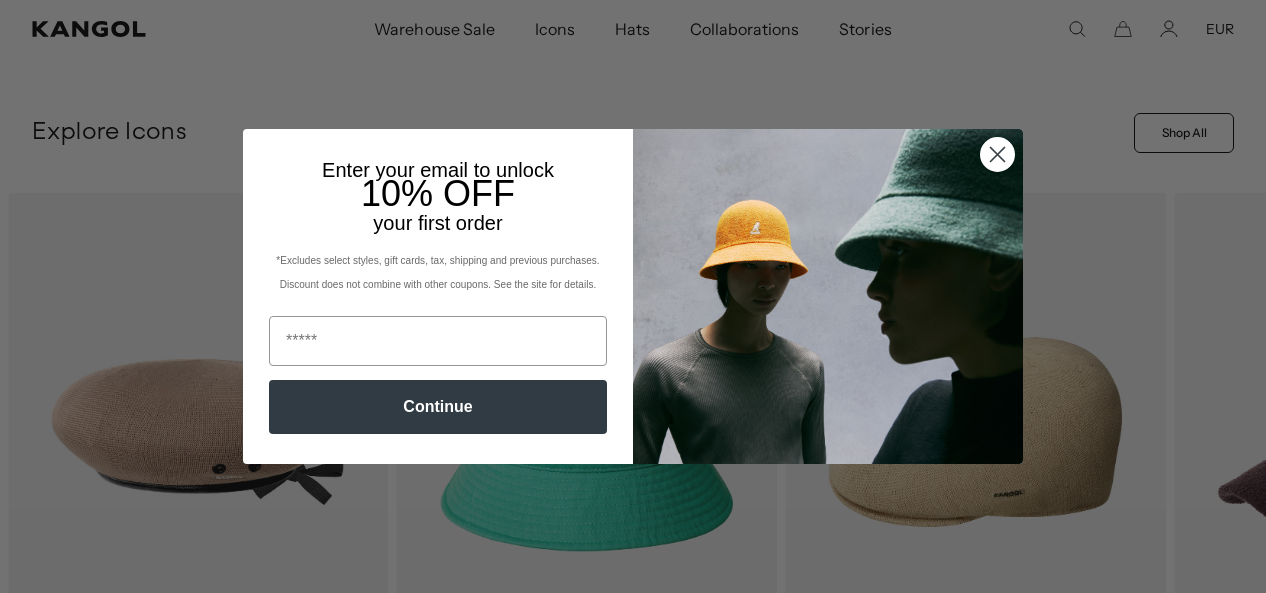 click at bounding box center [998, 155] 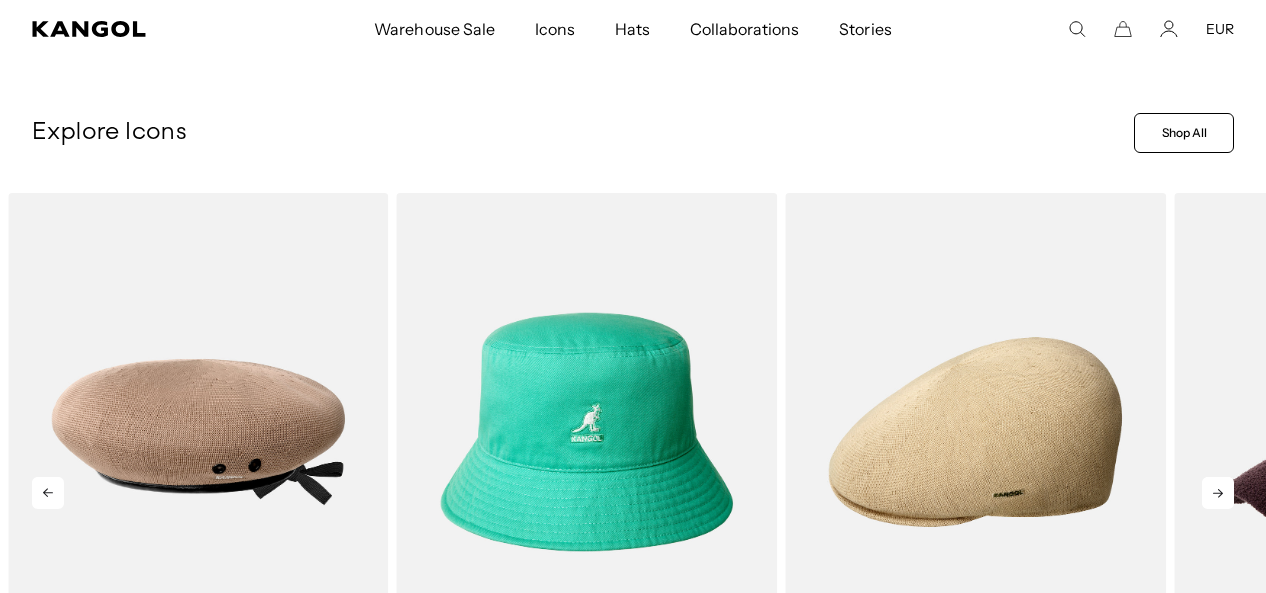 click at bounding box center [1218, 493] 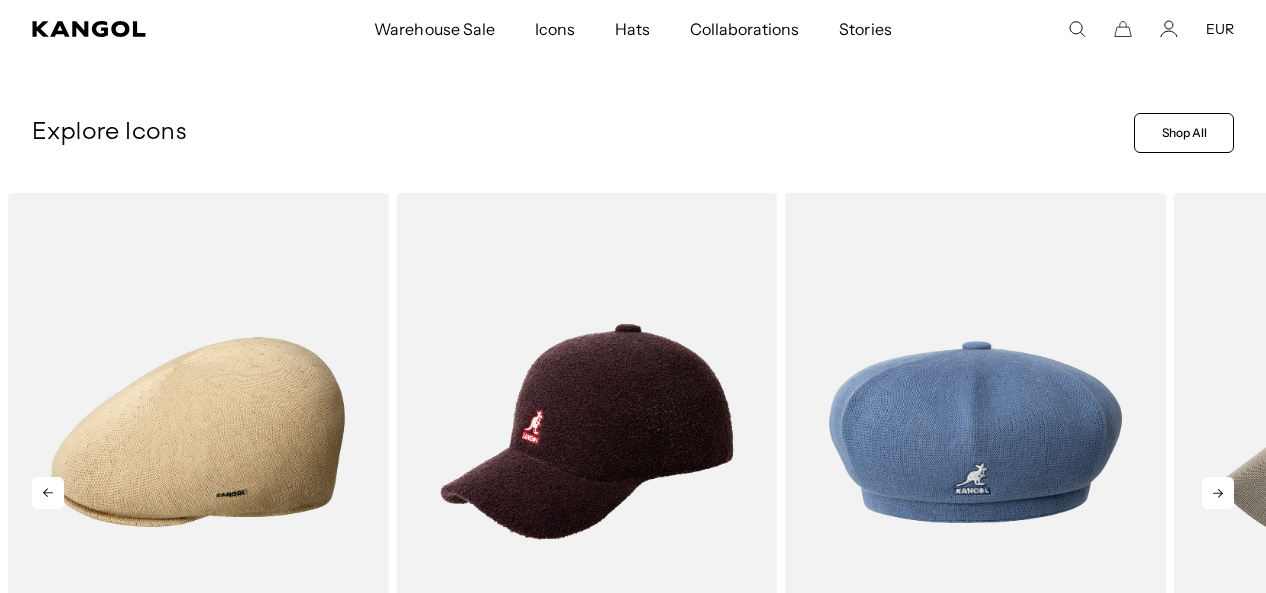 scroll, scrollTop: 0, scrollLeft: 0, axis: both 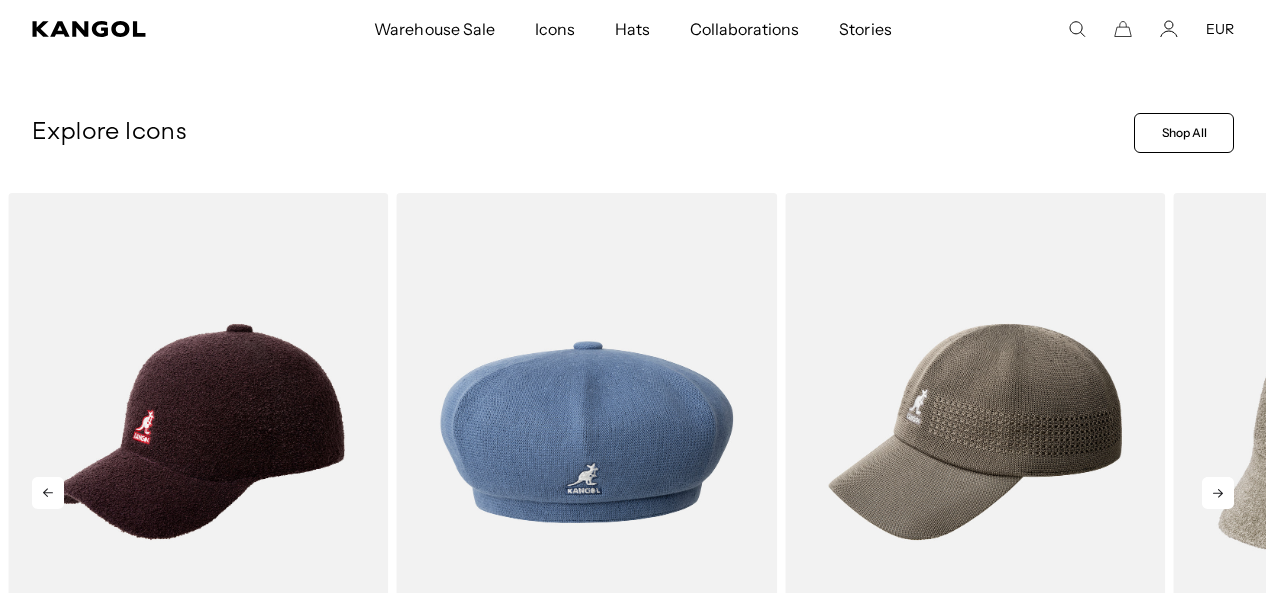 click at bounding box center (1218, 493) 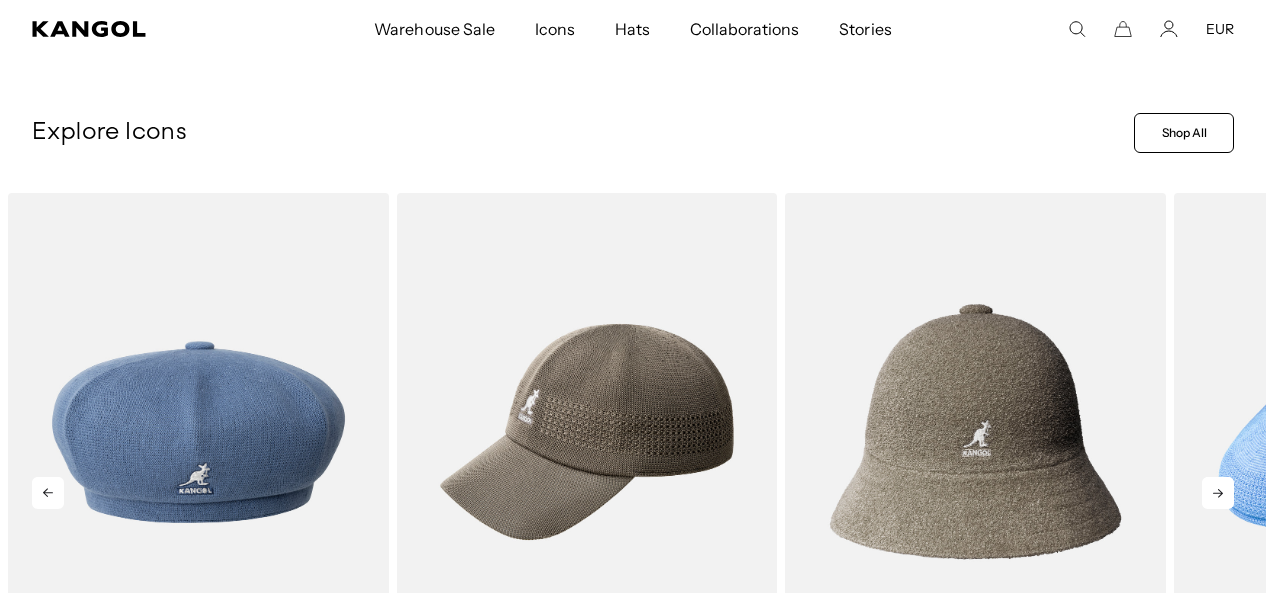 click at bounding box center [1218, 493] 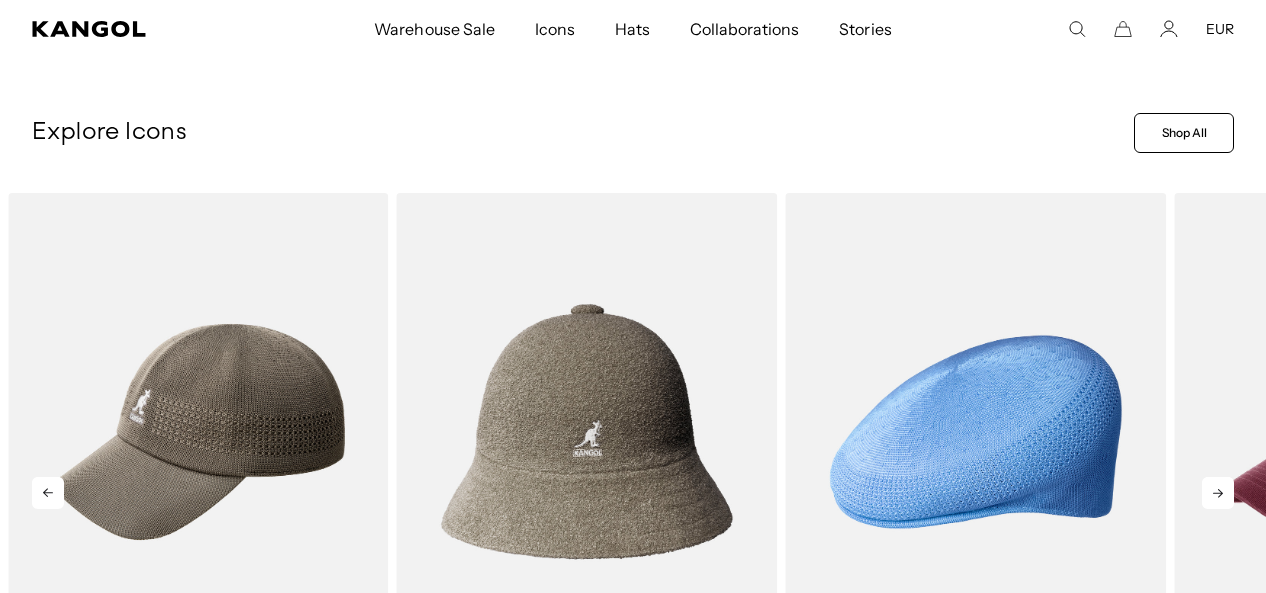 click at bounding box center [1218, 493] 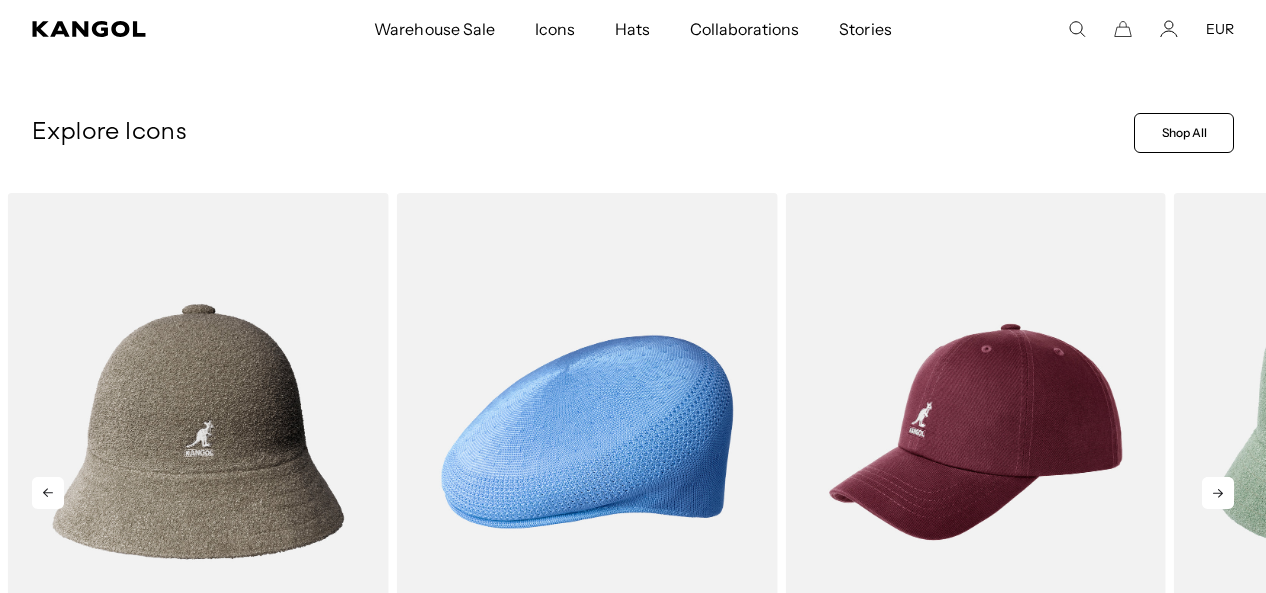 scroll, scrollTop: 0, scrollLeft: 412, axis: horizontal 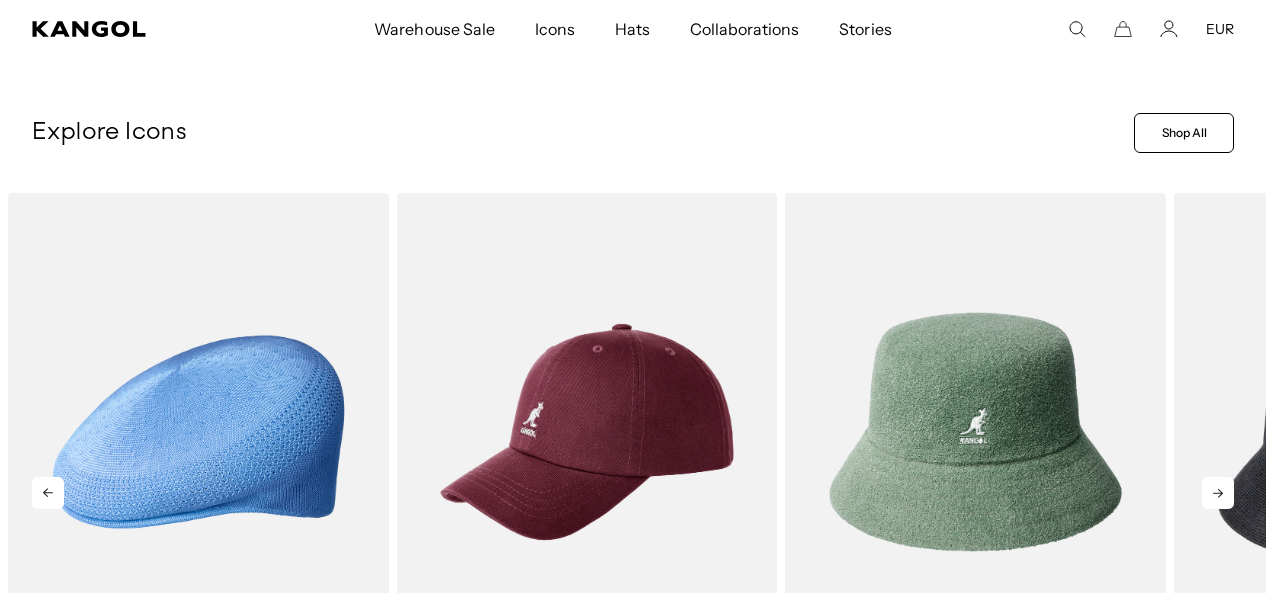 click at bounding box center (1218, 493) 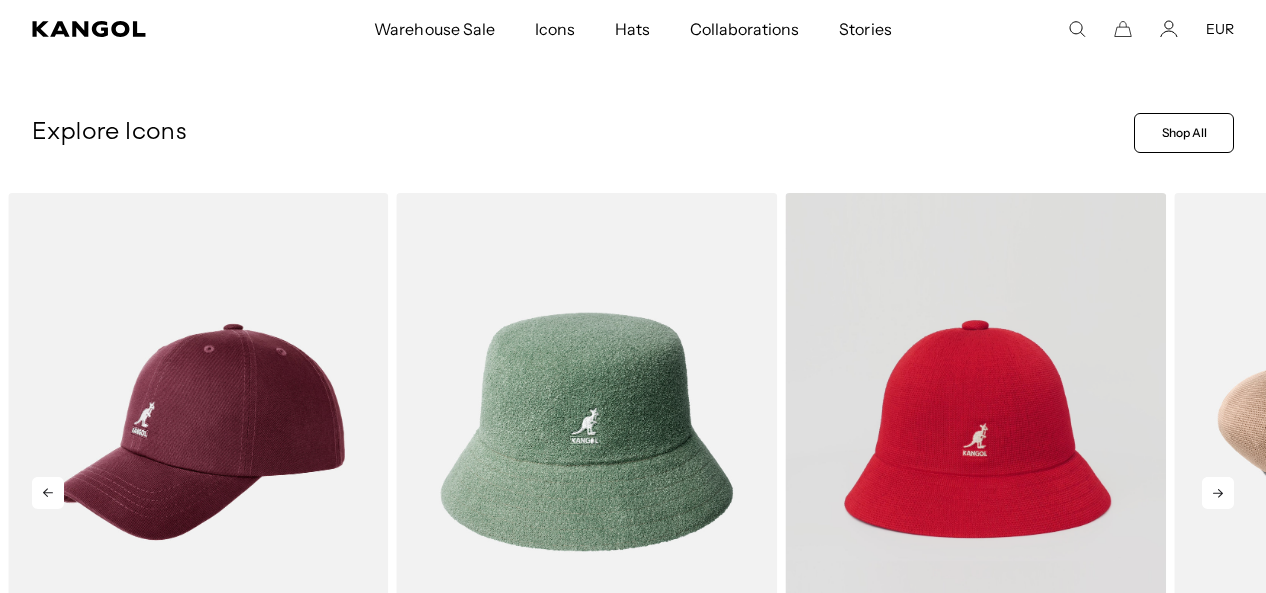 scroll, scrollTop: 0, scrollLeft: 0, axis: both 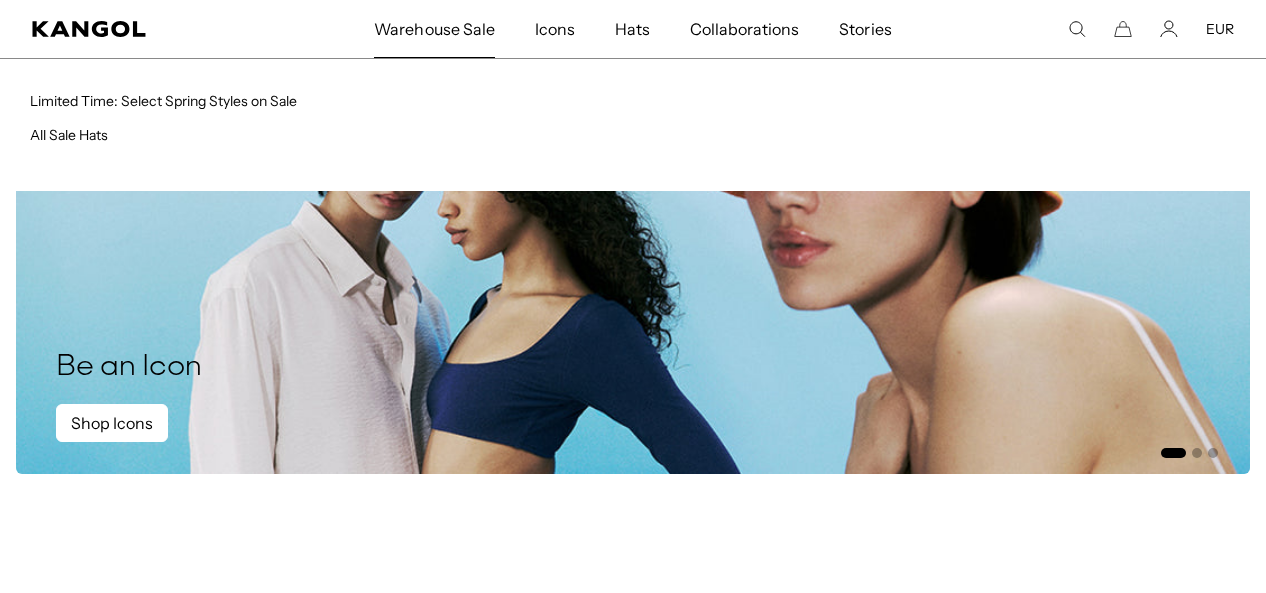 click on "Warehouse Sale" at bounding box center (434, 29) 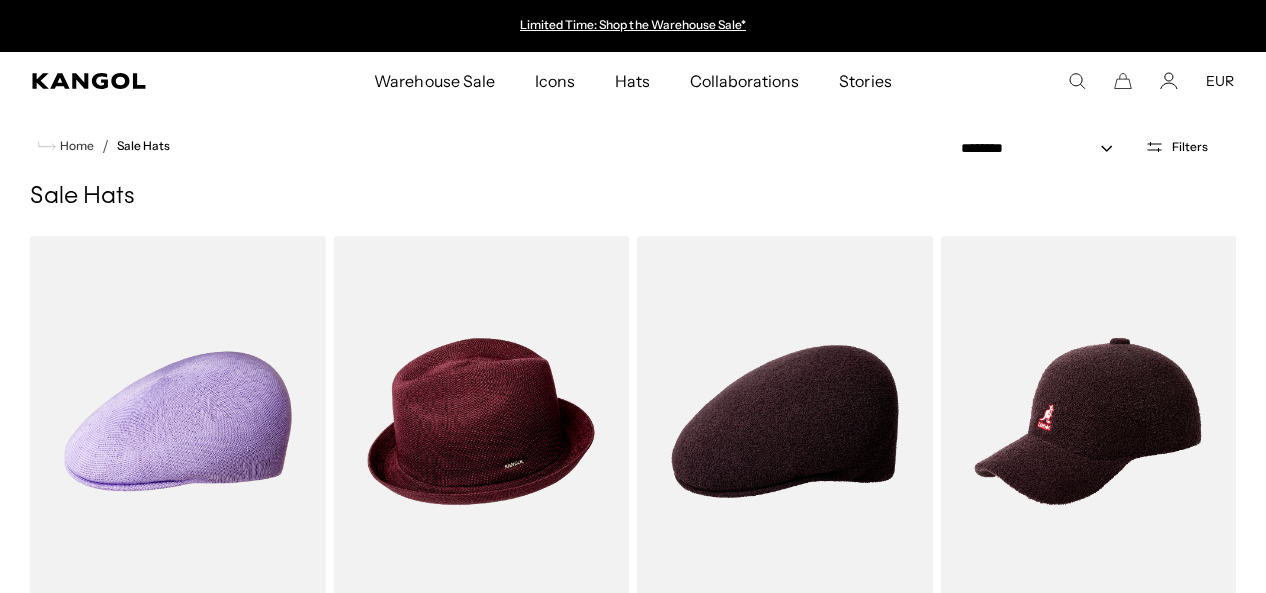 scroll, scrollTop: 0, scrollLeft: 0, axis: both 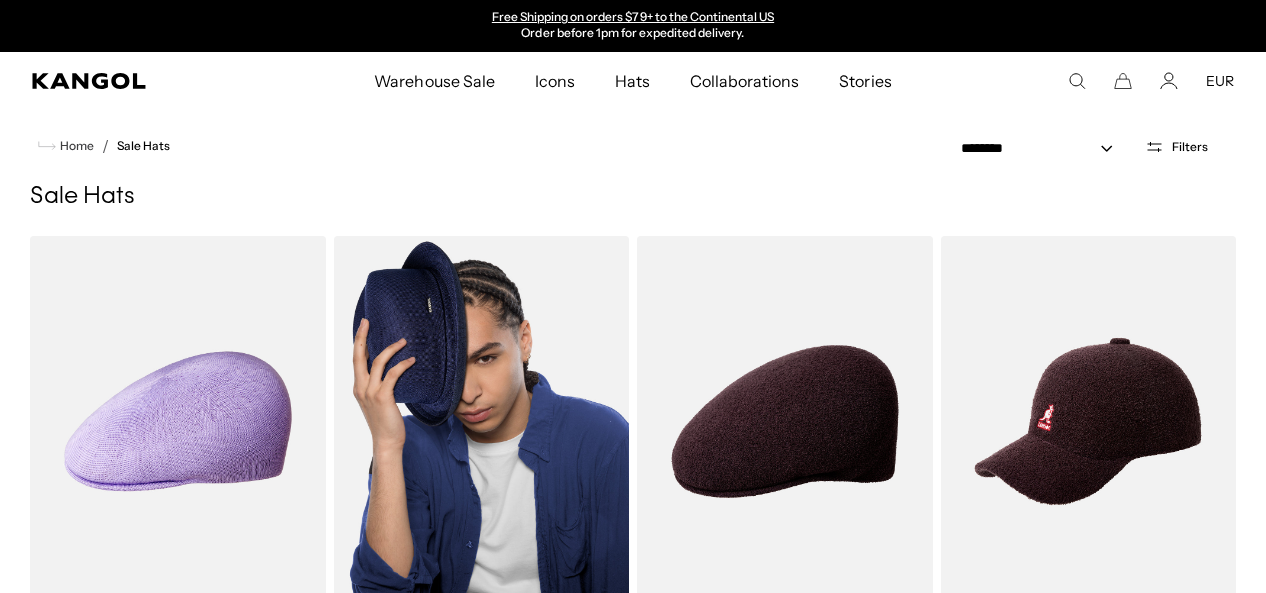 click at bounding box center (482, 421) 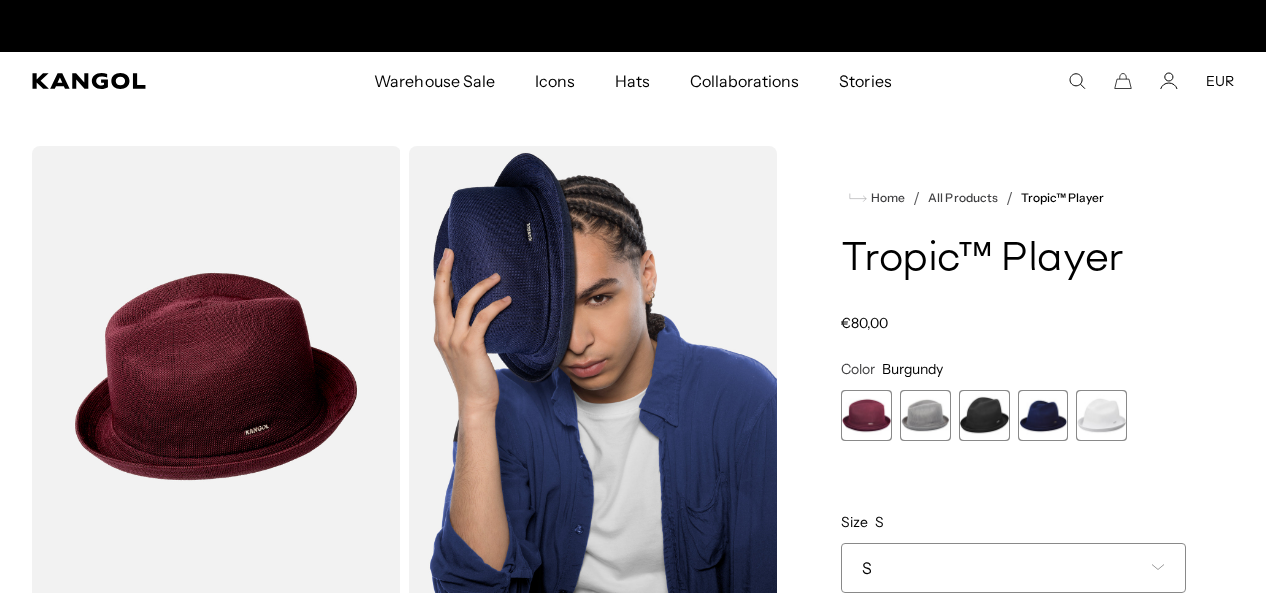 scroll, scrollTop: 208, scrollLeft: 0, axis: vertical 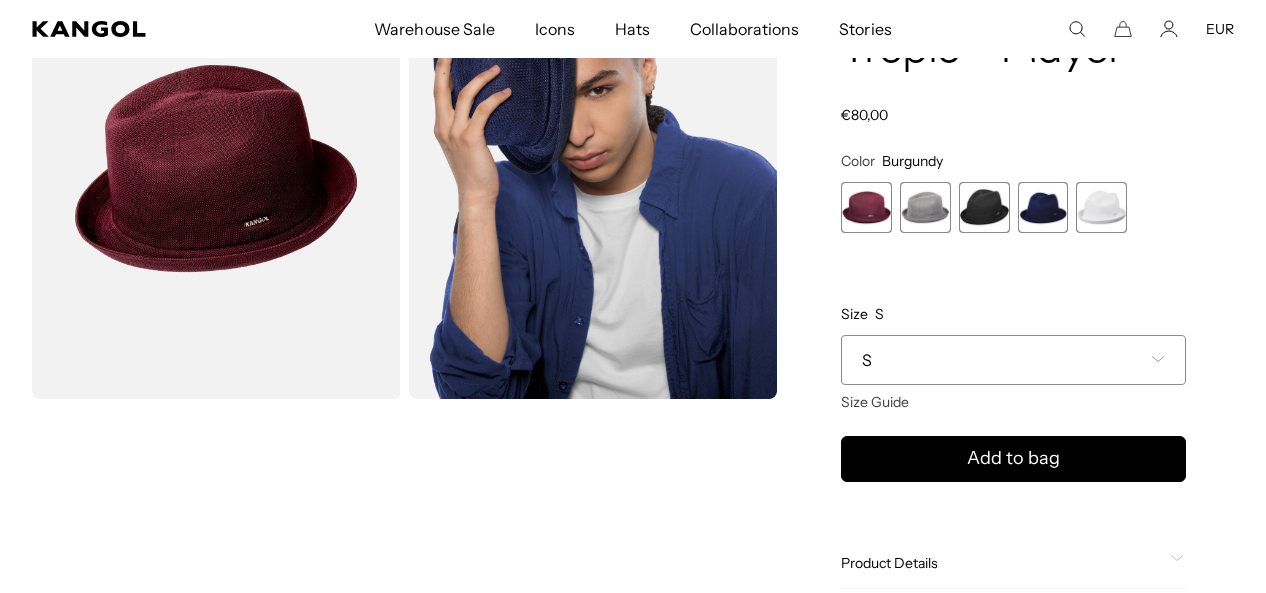 click at bounding box center [925, 207] 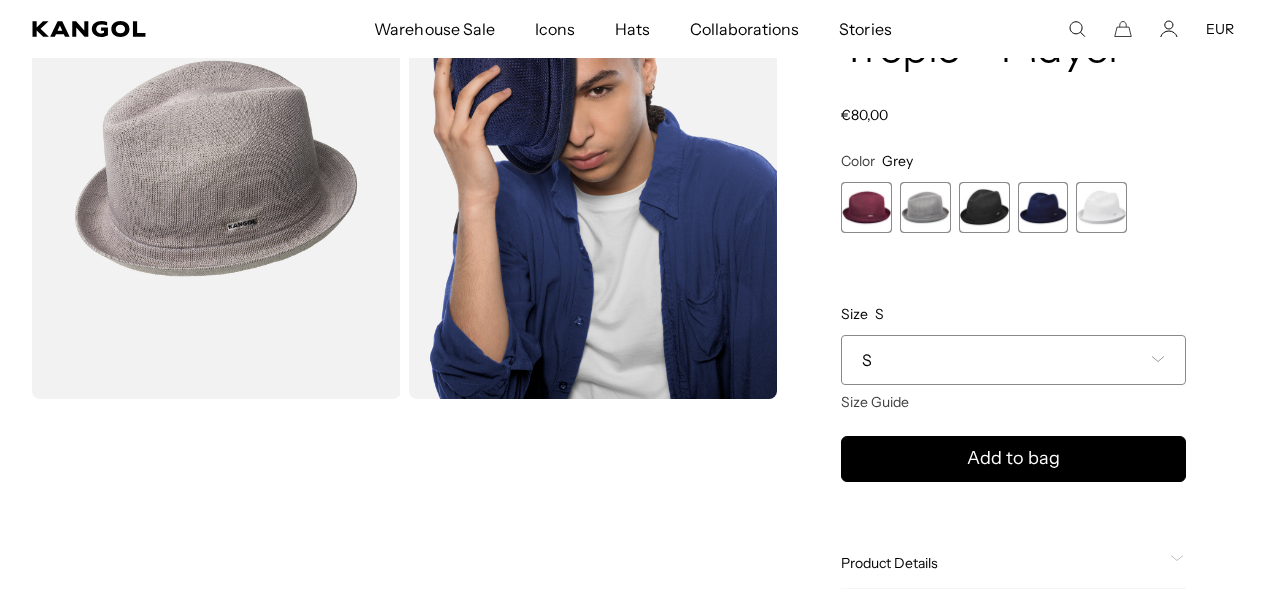 scroll, scrollTop: 0, scrollLeft: 412, axis: horizontal 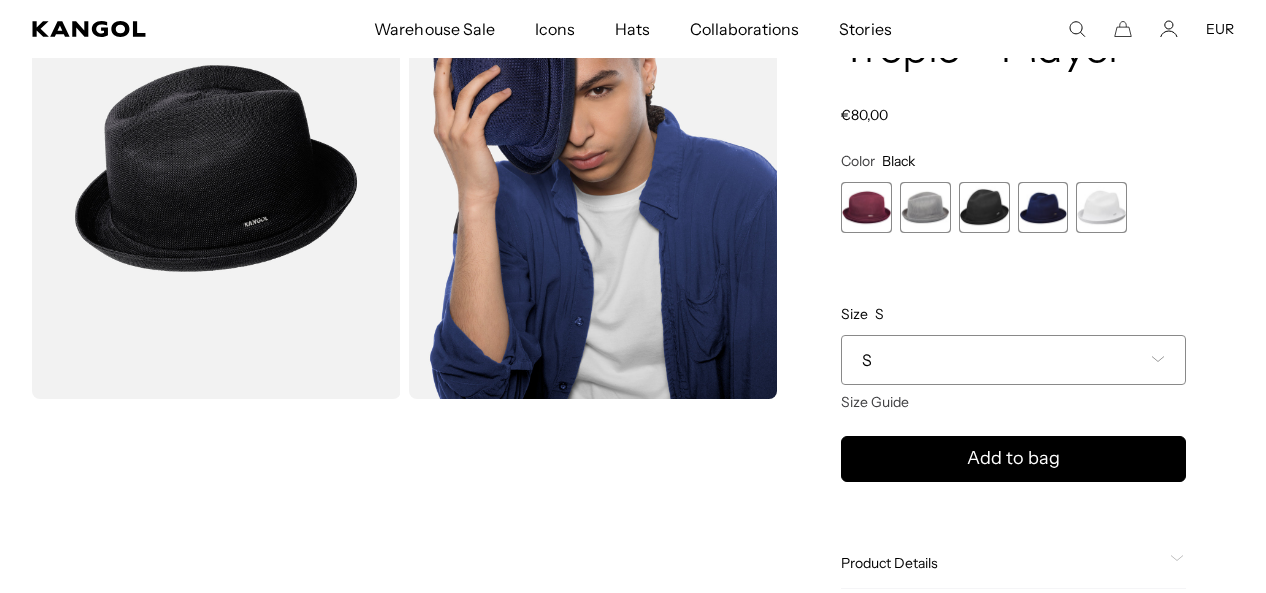 click at bounding box center [1043, 207] 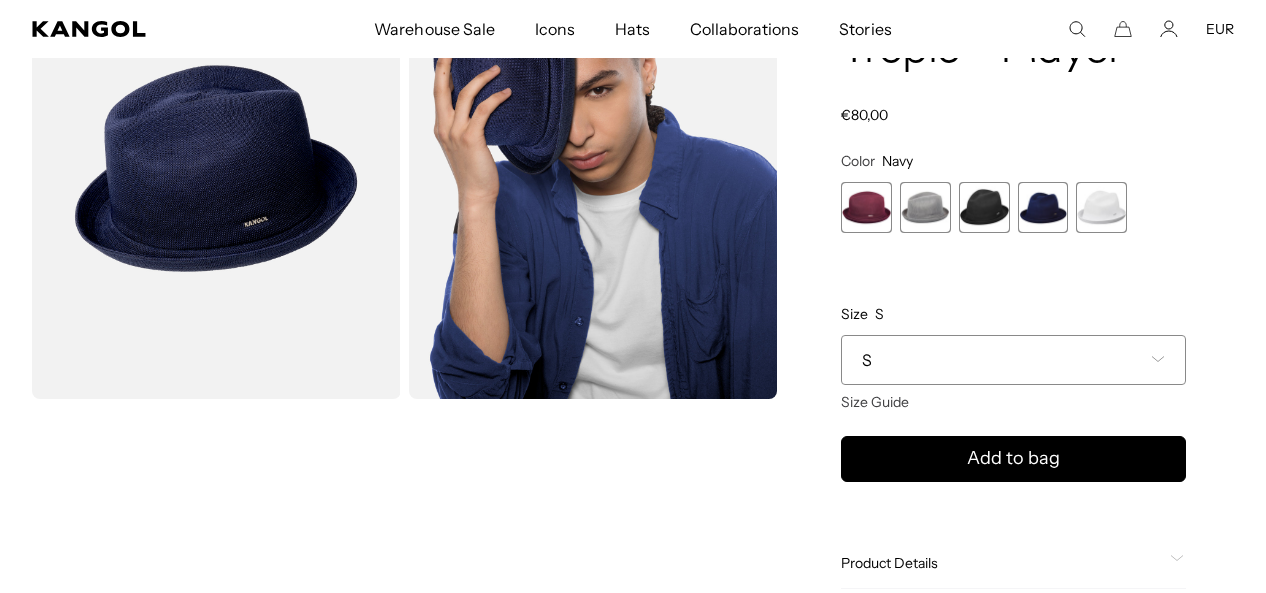 scroll, scrollTop: 0, scrollLeft: 0, axis: both 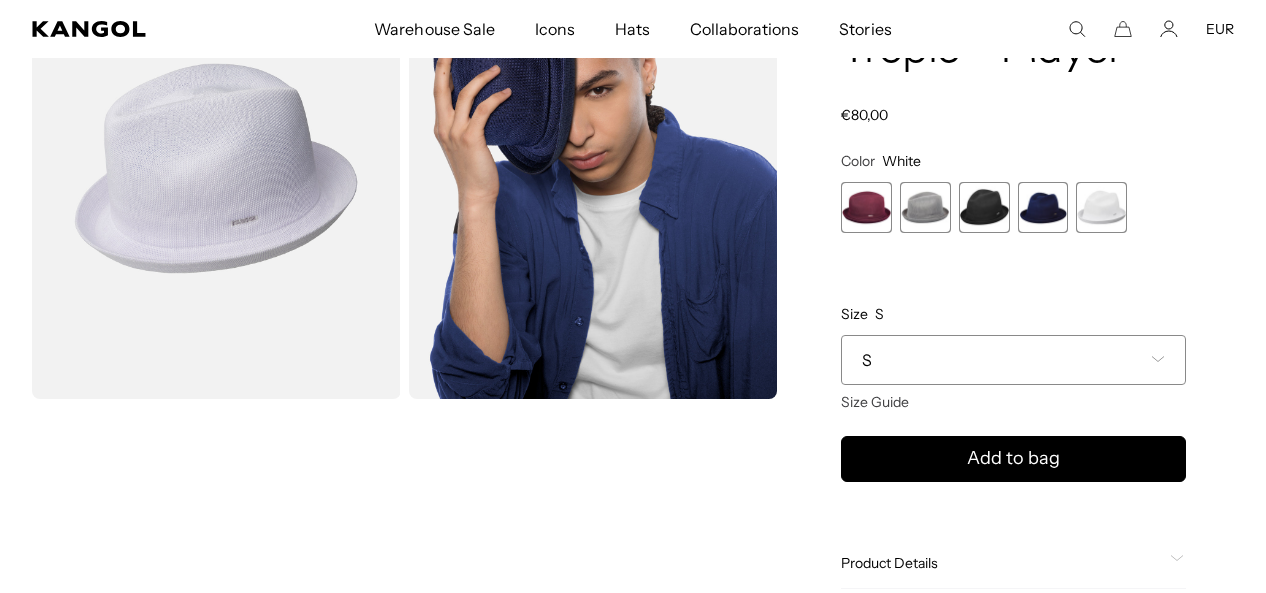 click at bounding box center (866, 207) 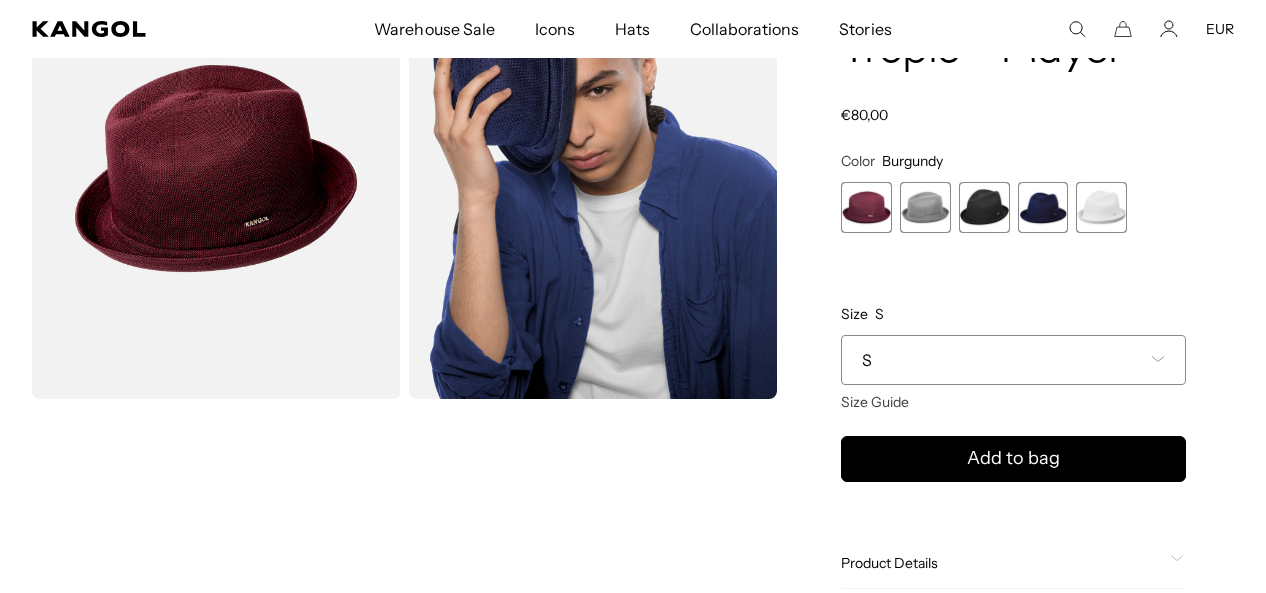 click on "S" at bounding box center (1013, 360) 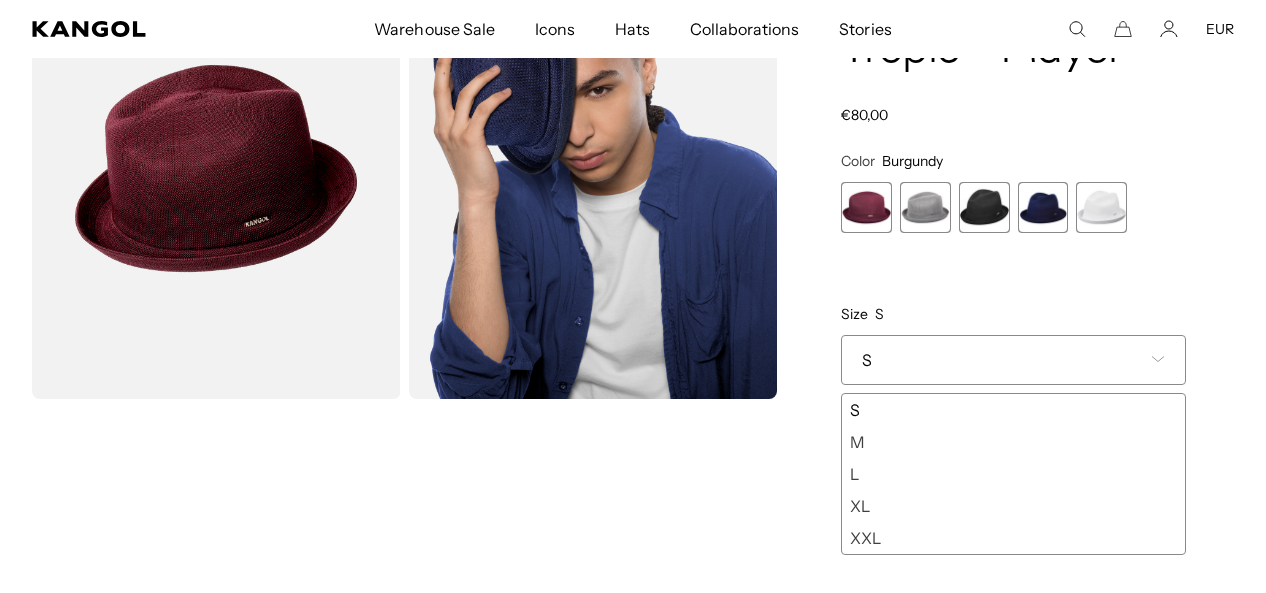scroll, scrollTop: 0, scrollLeft: 0, axis: both 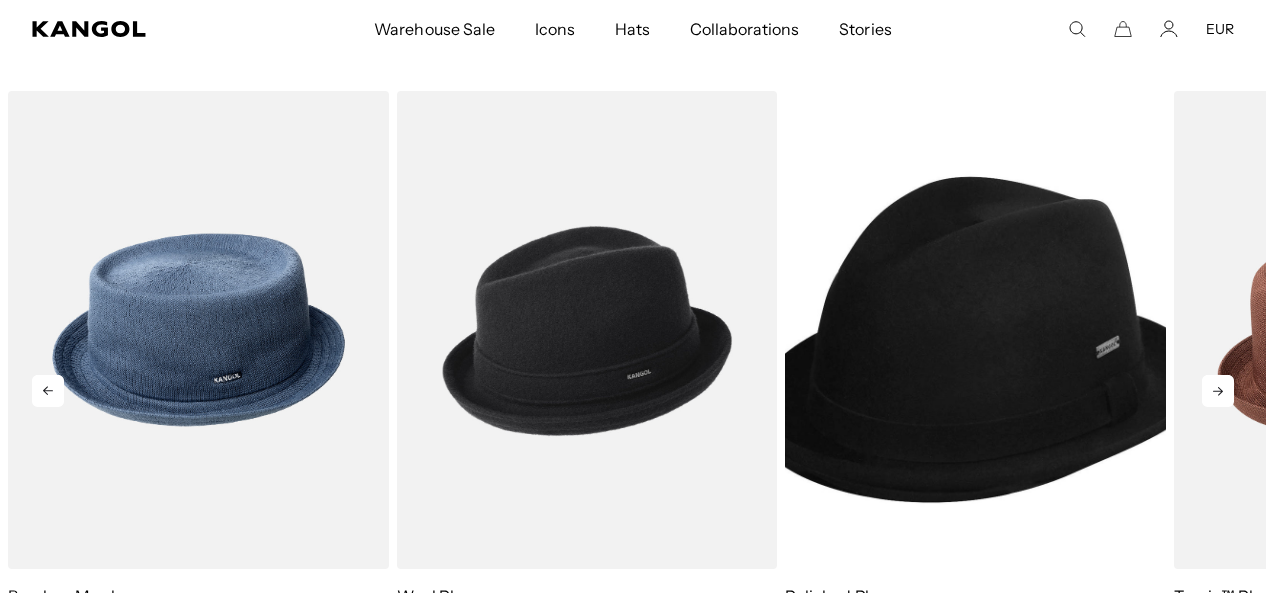click at bounding box center (1218, 391) 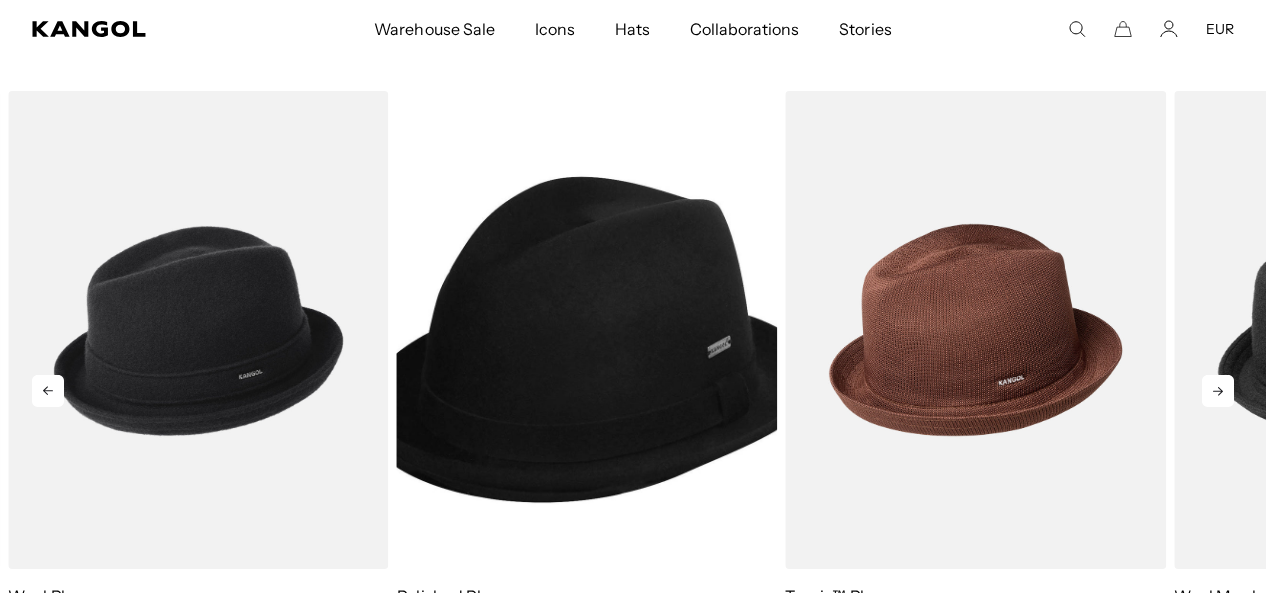 click at bounding box center (1218, 391) 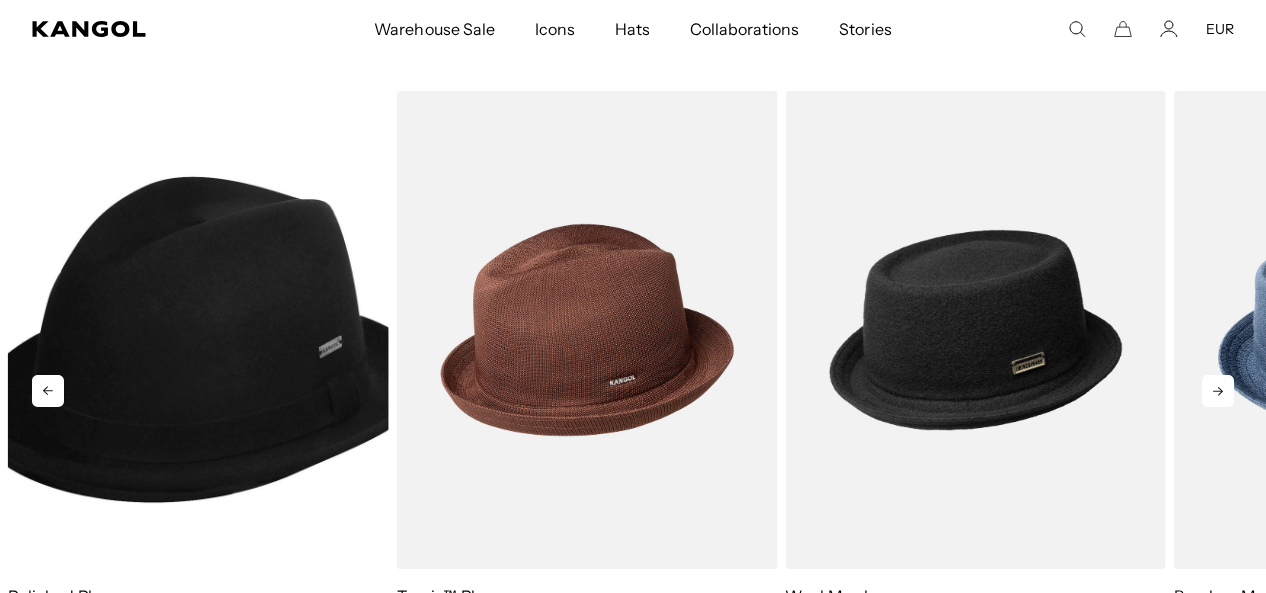 click at bounding box center [1218, 391] 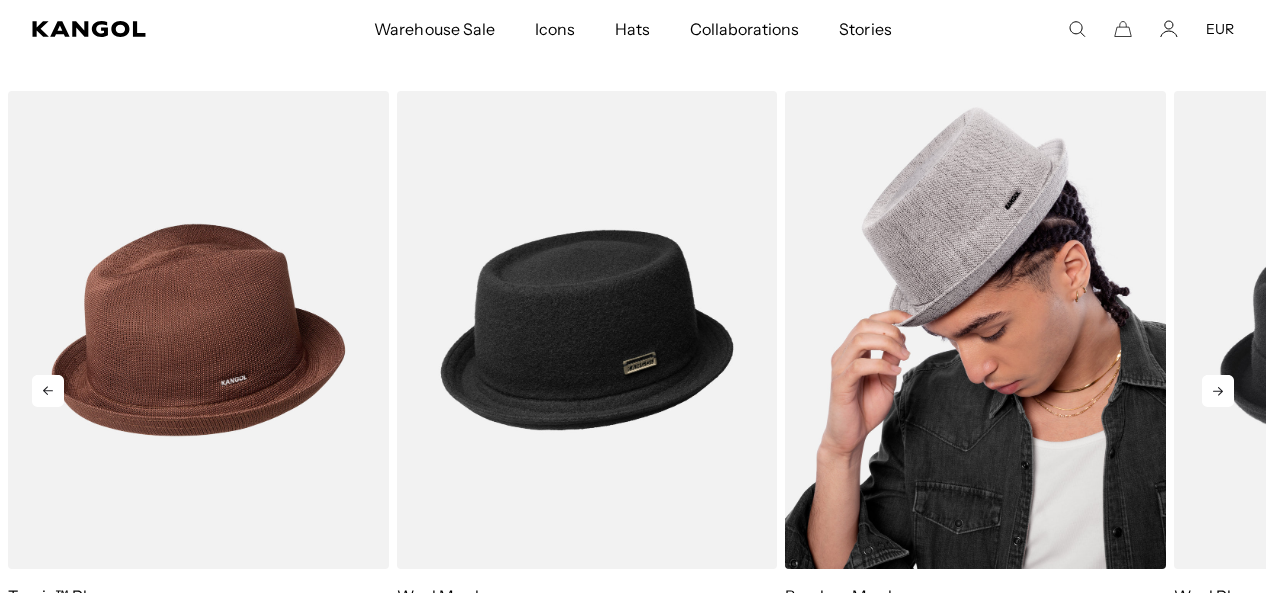 scroll, scrollTop: 0, scrollLeft: 412, axis: horizontal 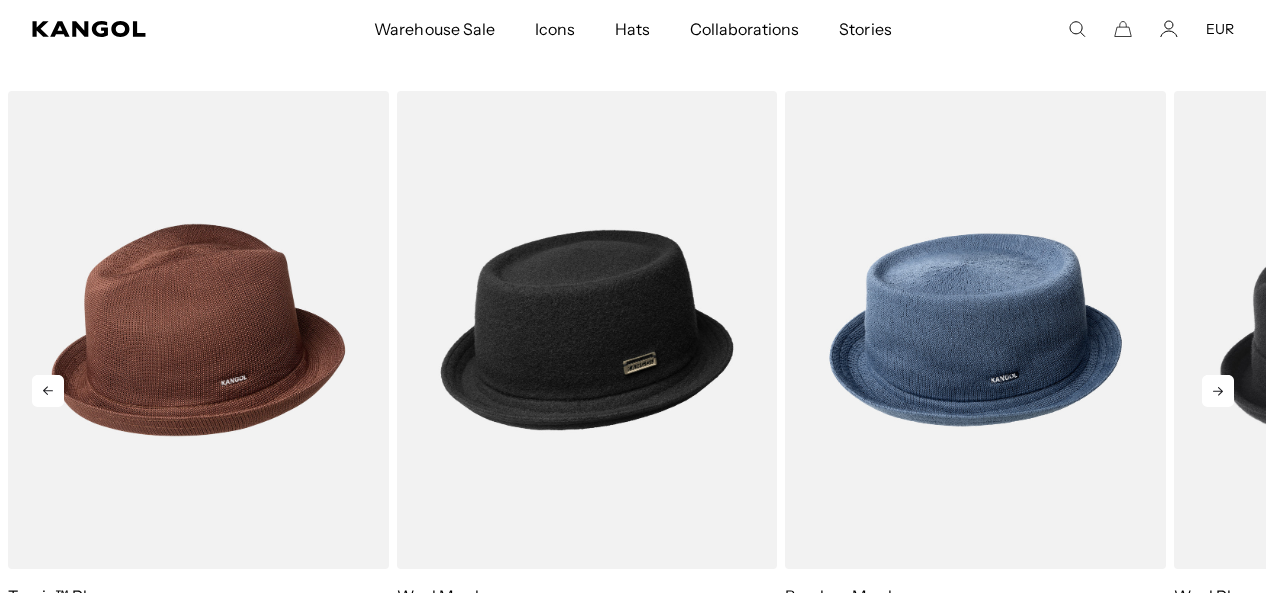 click at bounding box center (1218, 391) 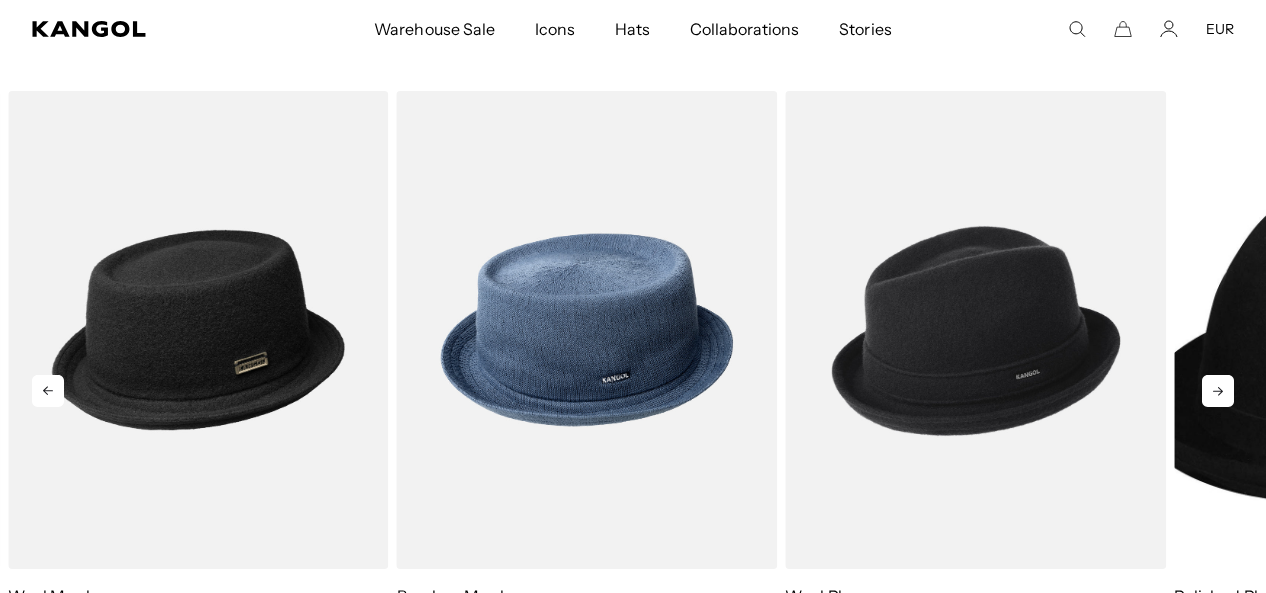 click at bounding box center [1218, 391] 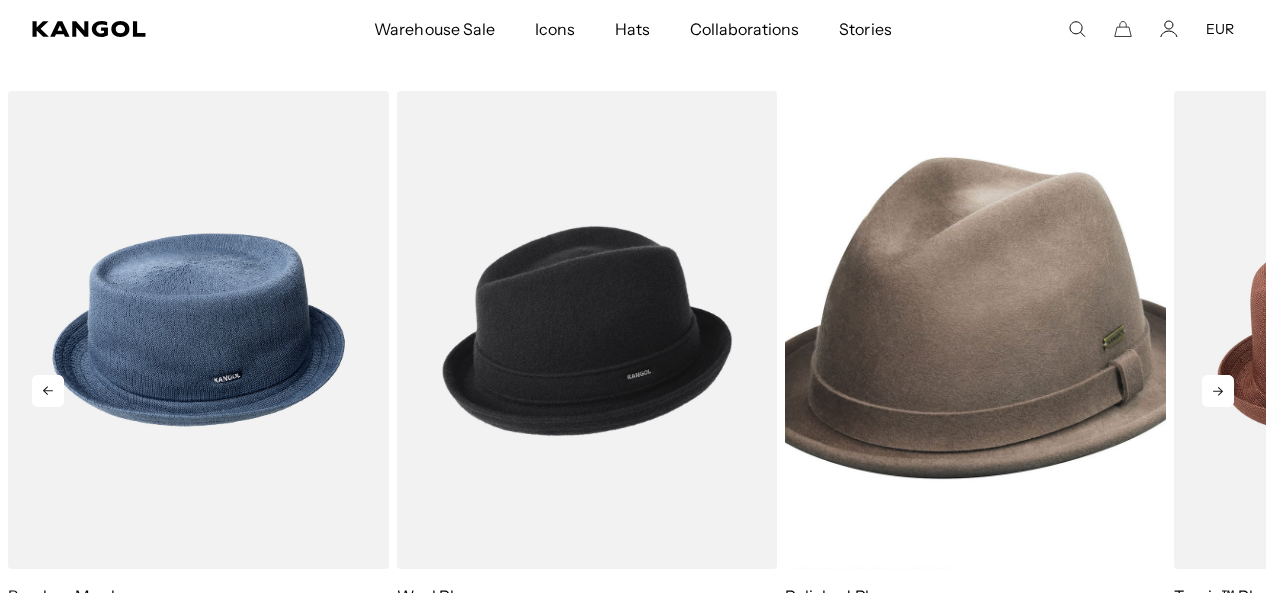 scroll, scrollTop: 0, scrollLeft: 0, axis: both 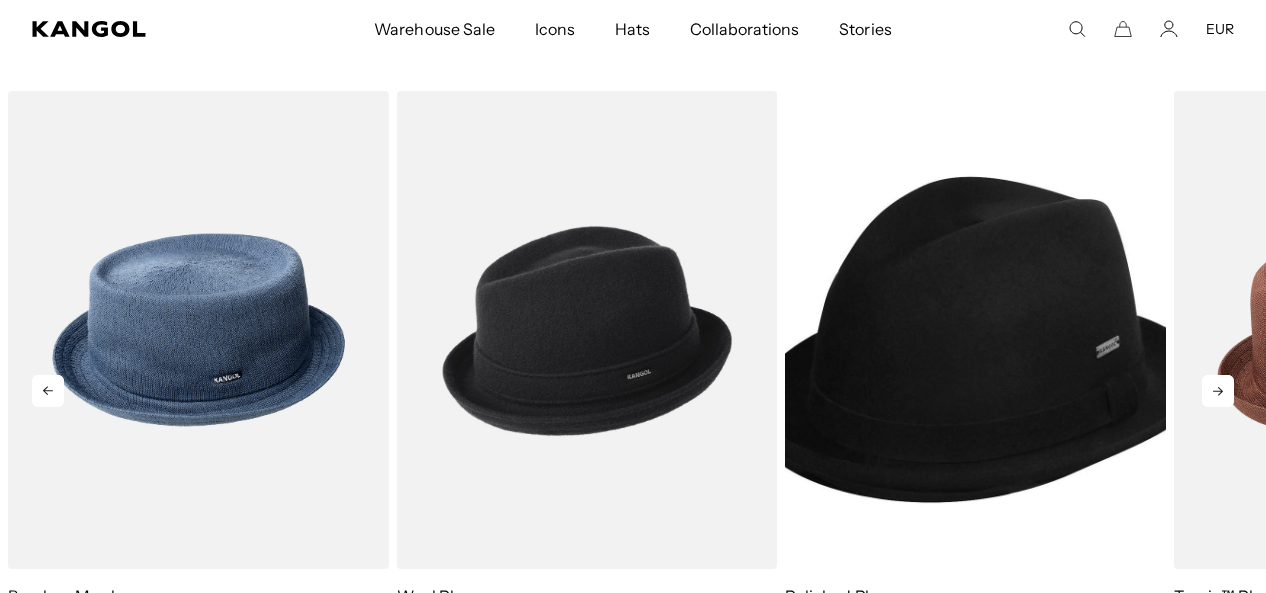 click at bounding box center [1218, 391] 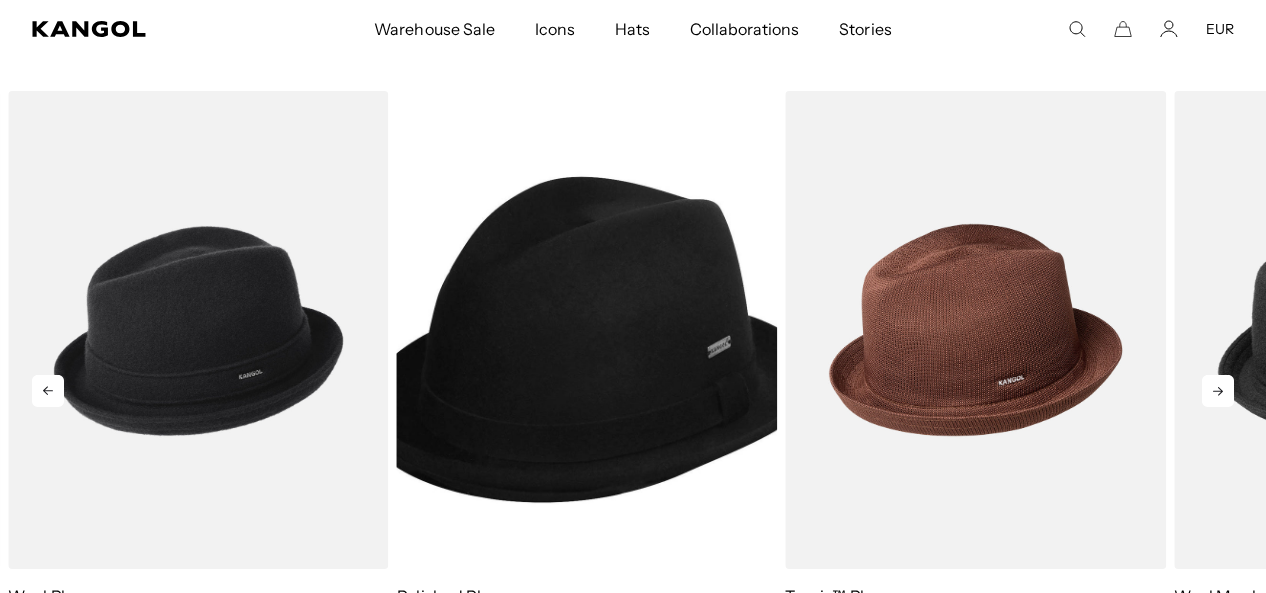 click at bounding box center [1218, 391] 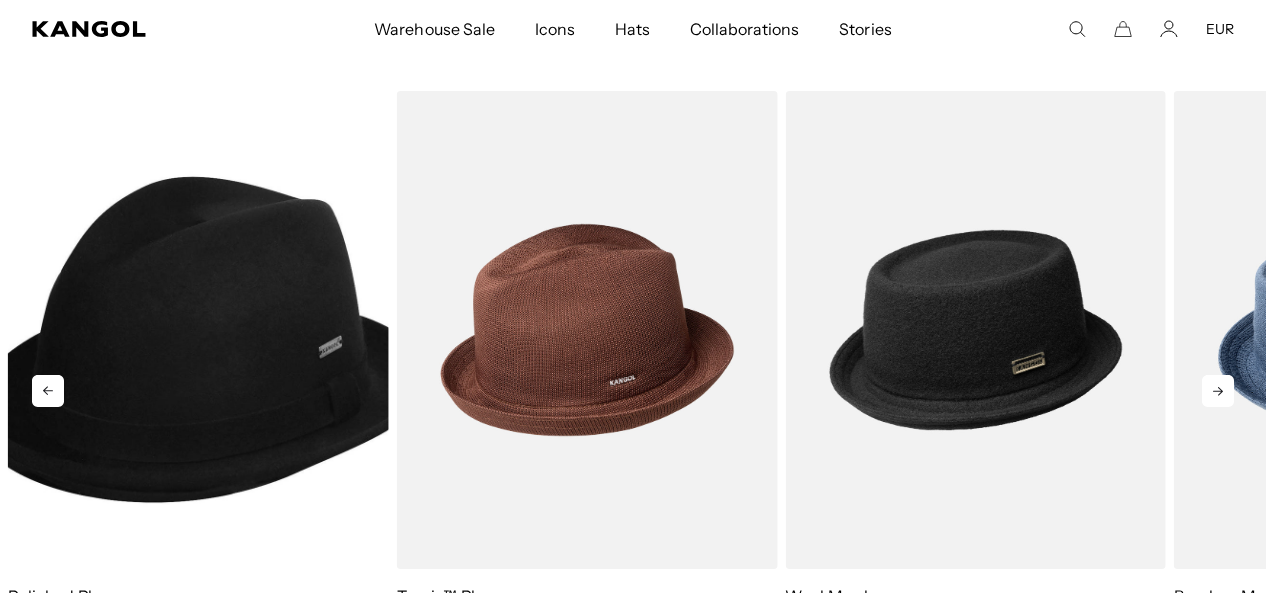 click at bounding box center [1218, 391] 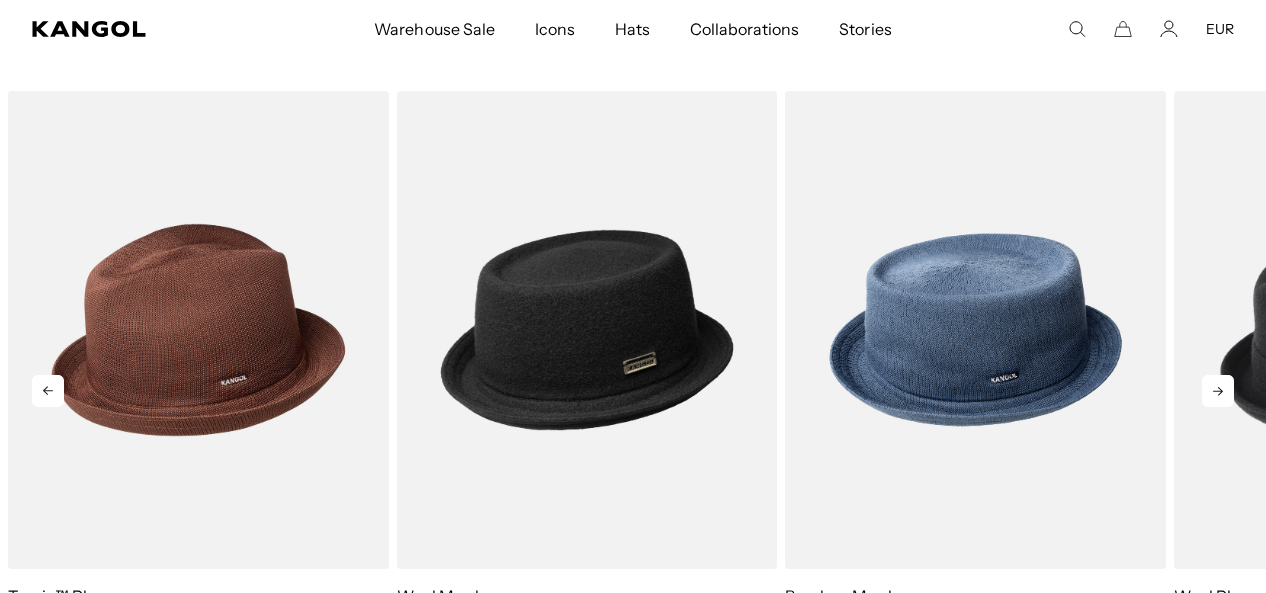 scroll, scrollTop: 0, scrollLeft: 0, axis: both 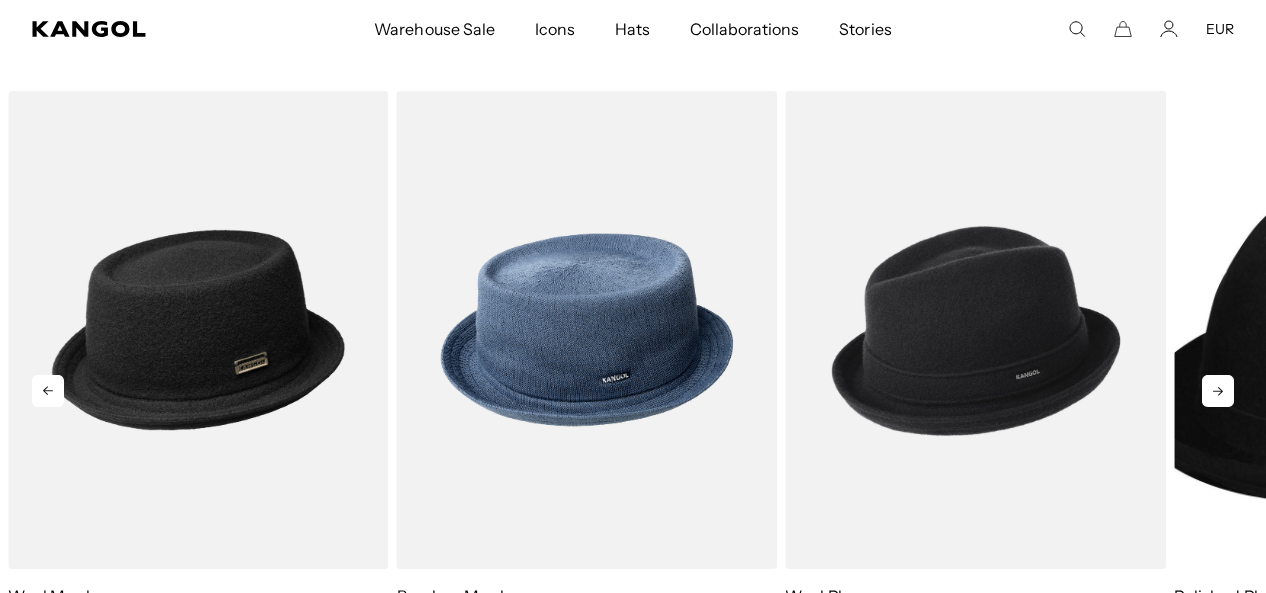 click at bounding box center [1218, 391] 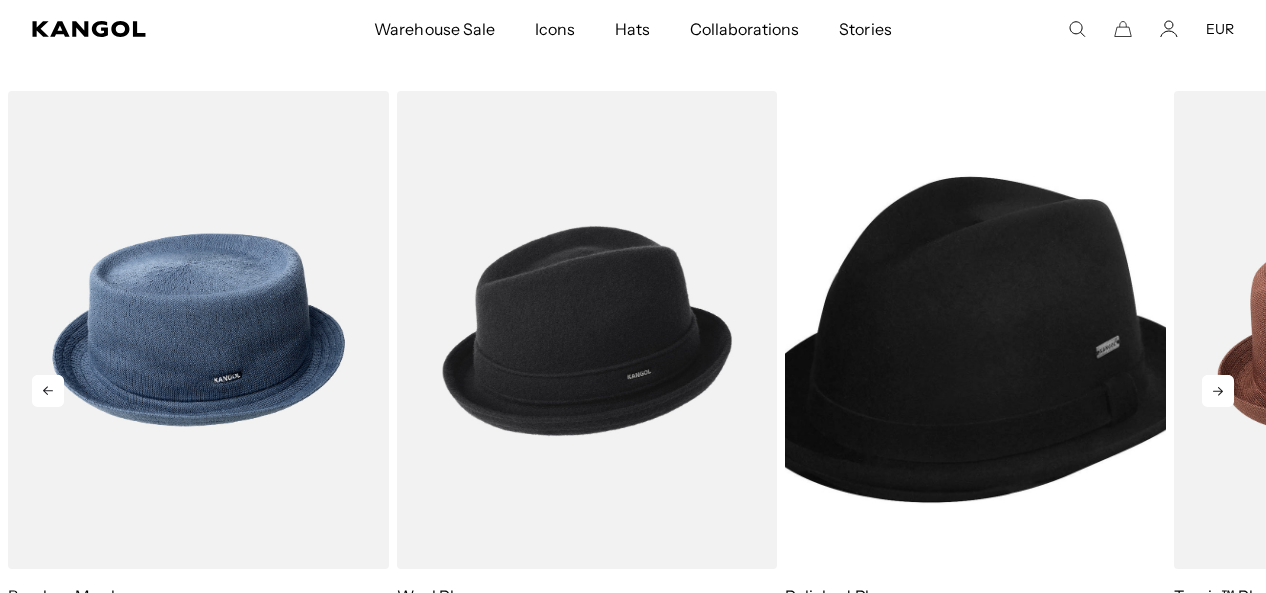 scroll, scrollTop: 0, scrollLeft: 412, axis: horizontal 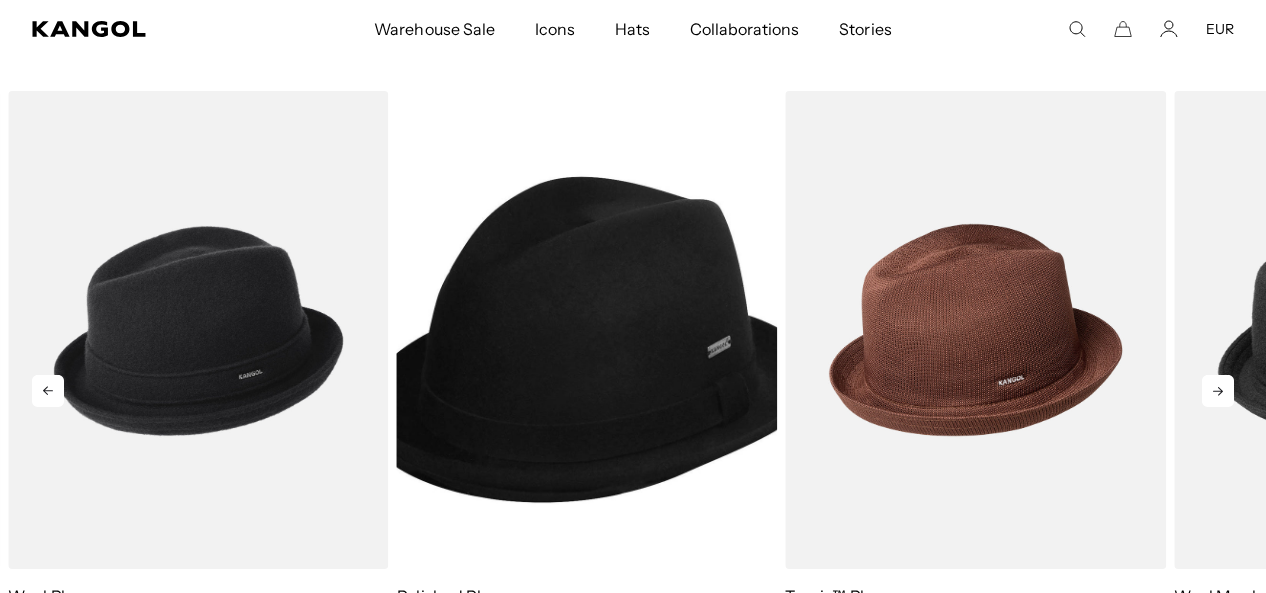 click at bounding box center [1218, 391] 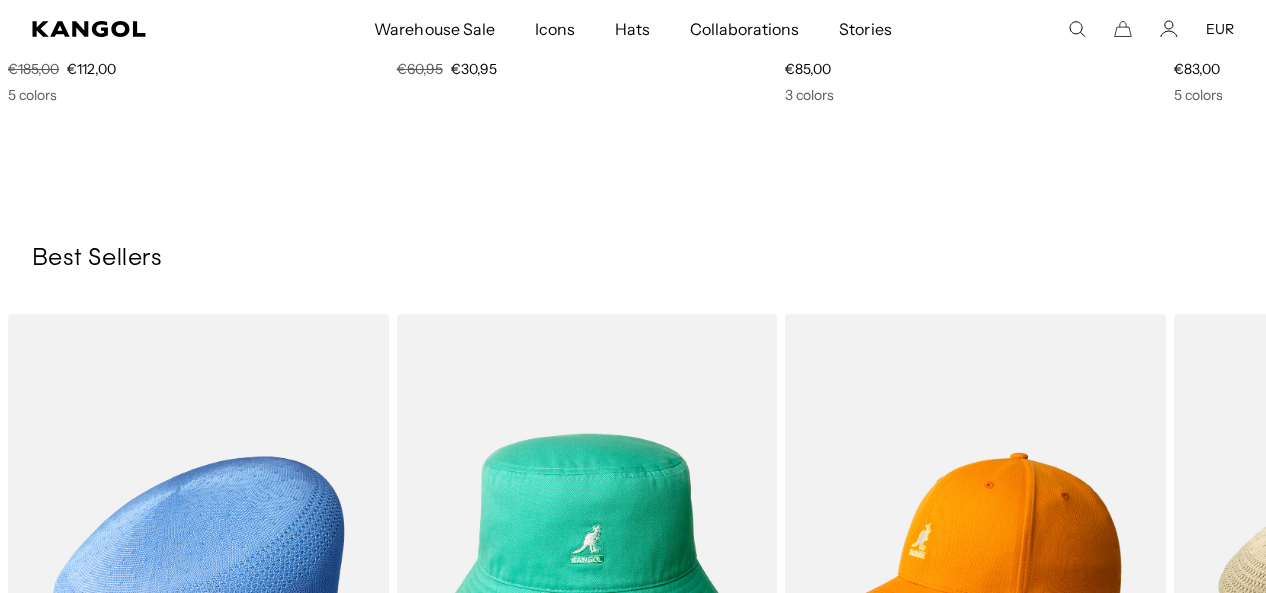 scroll, scrollTop: 1872, scrollLeft: 0, axis: vertical 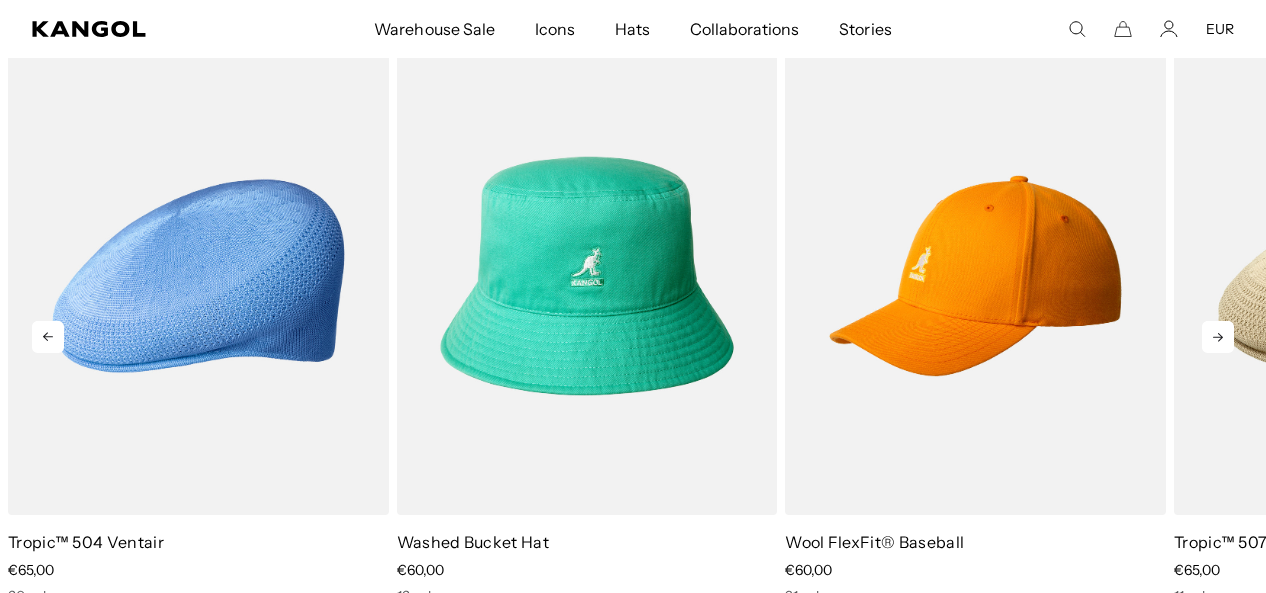click at bounding box center [1218, 337] 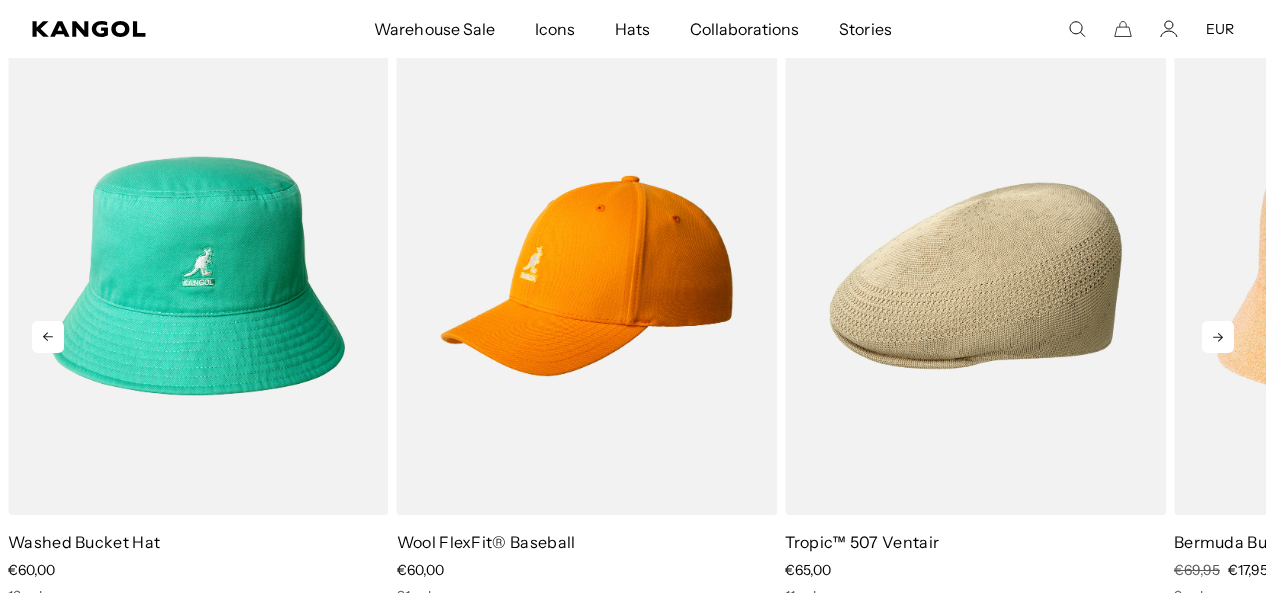 click at bounding box center (1218, 337) 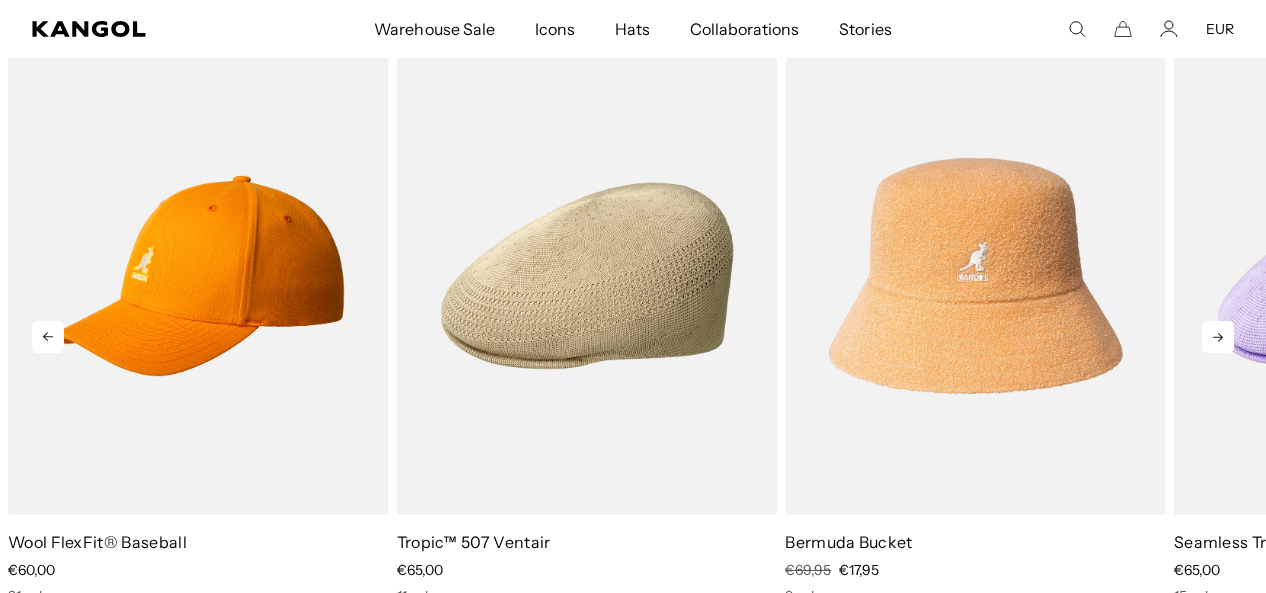 click at bounding box center [1218, 337] 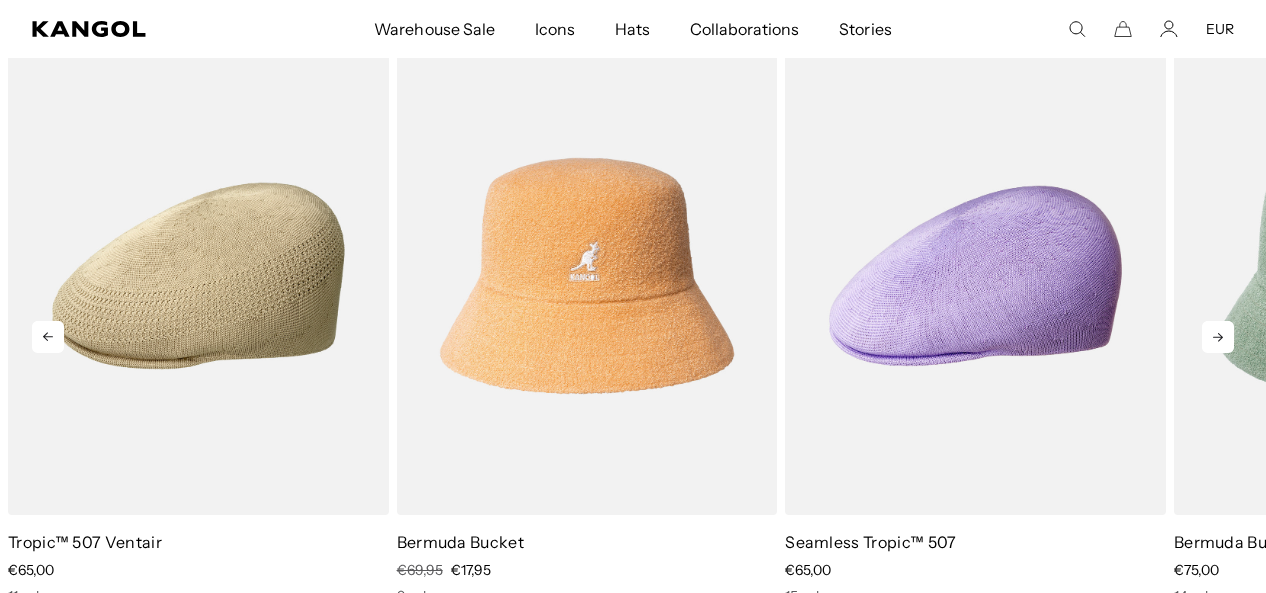 click at bounding box center (1218, 337) 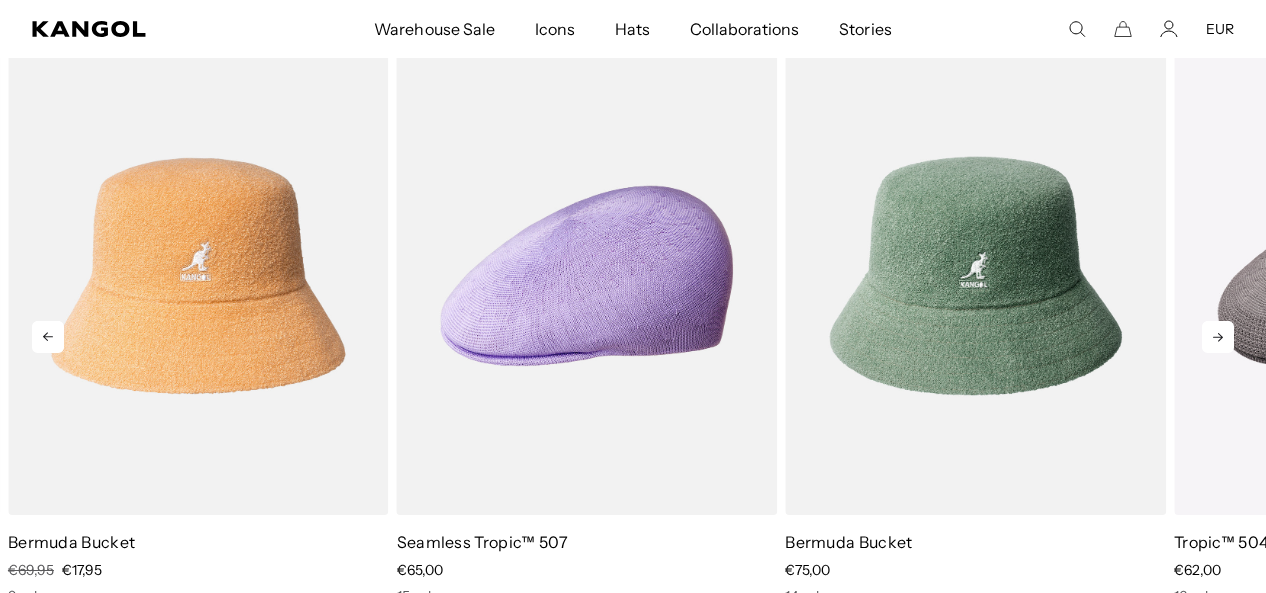 scroll, scrollTop: 0, scrollLeft: 0, axis: both 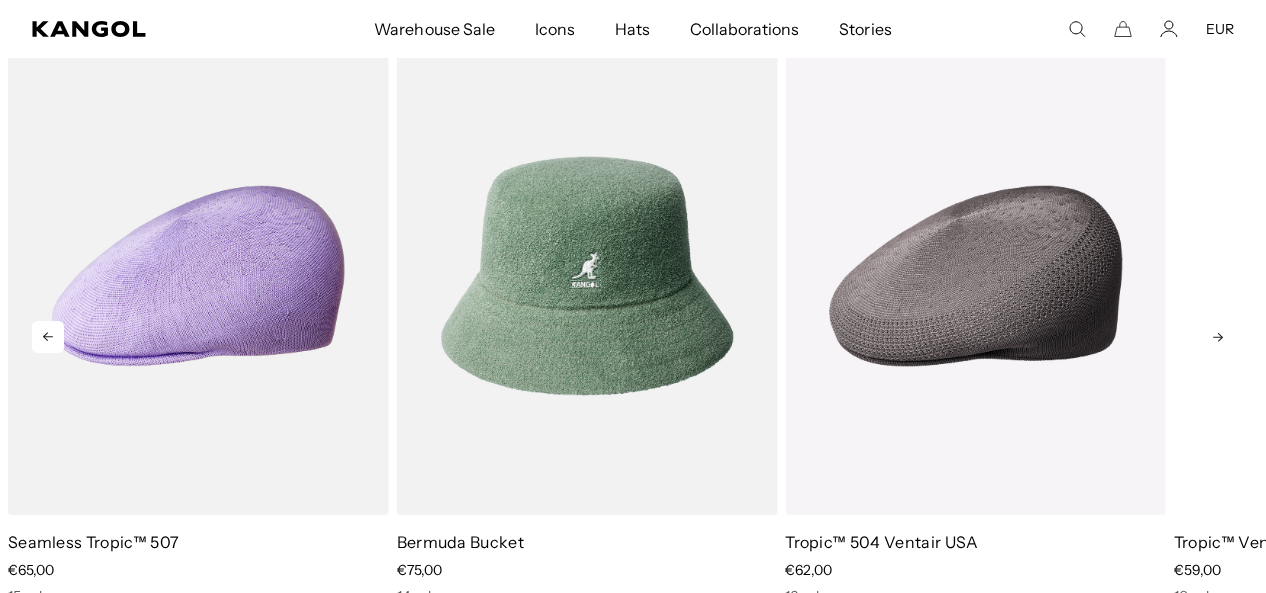 click at bounding box center [1218, 337] 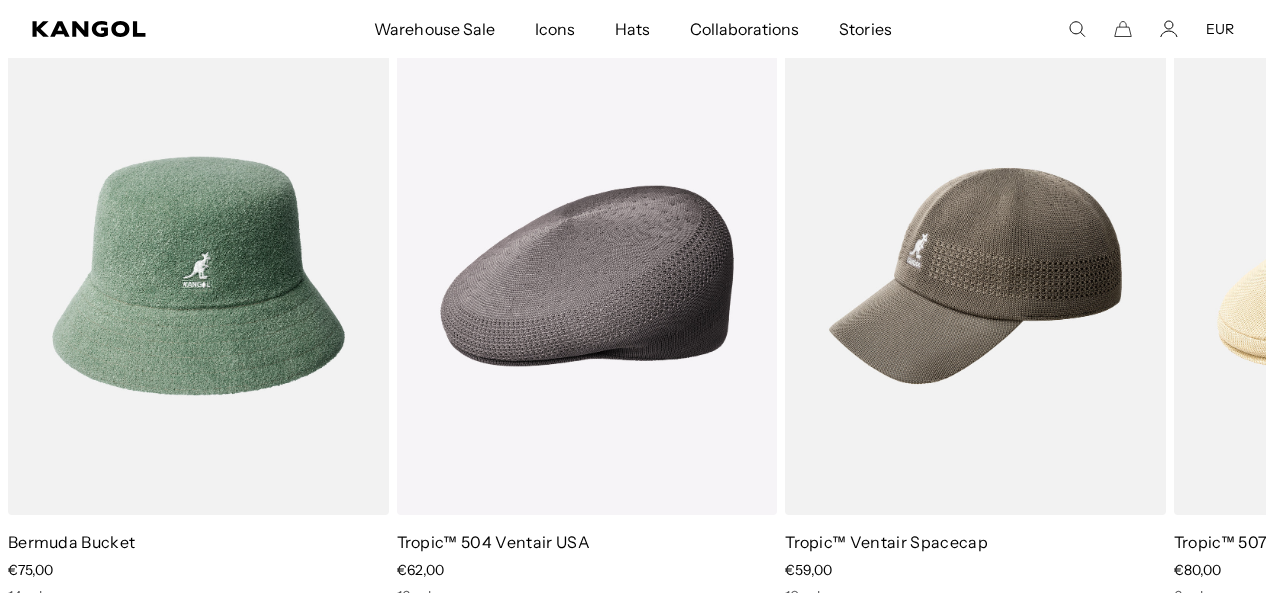scroll, scrollTop: 2496, scrollLeft: 0, axis: vertical 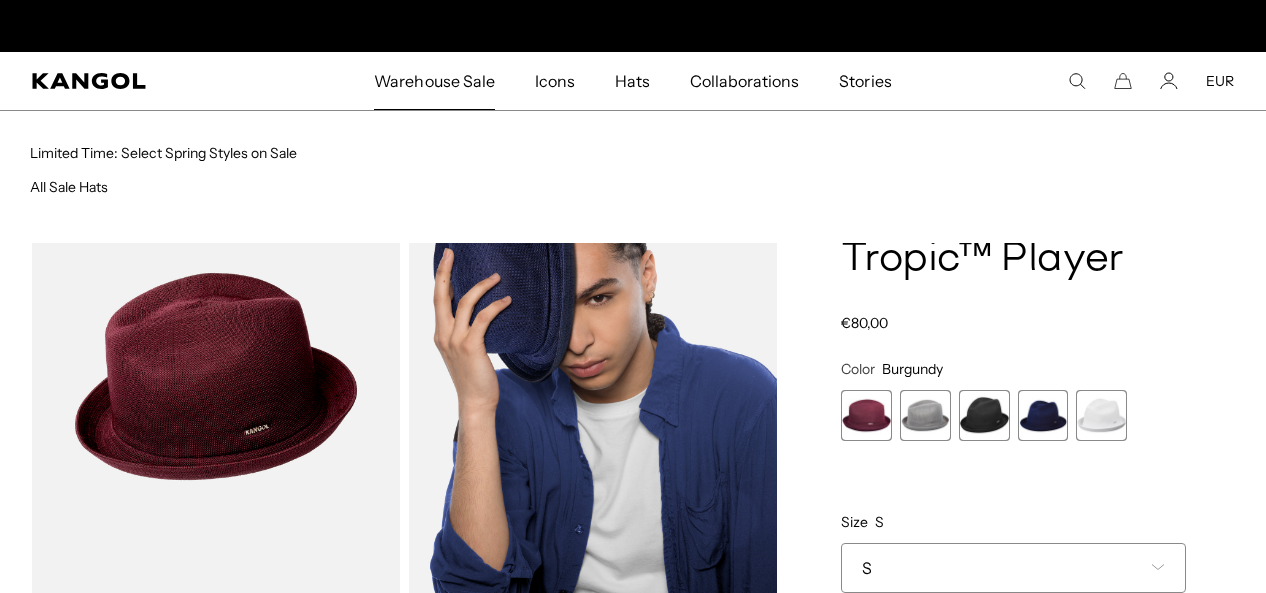 click on "Warehouse Sale" at bounding box center [434, 81] 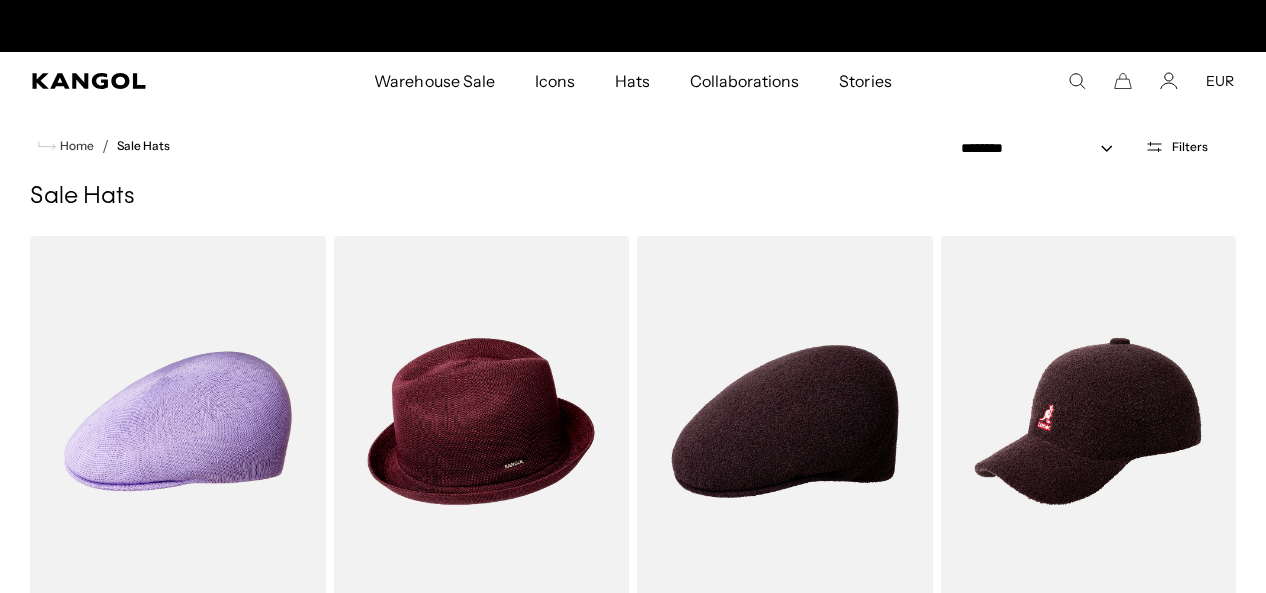 scroll, scrollTop: 0, scrollLeft: 0, axis: both 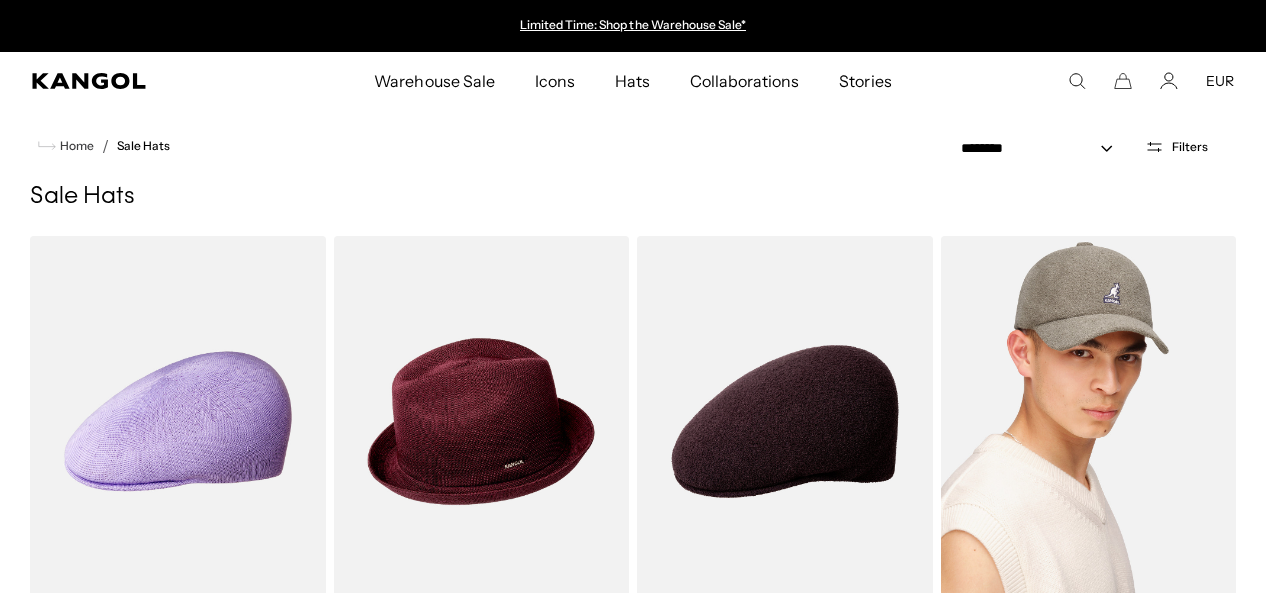 click at bounding box center (1089, 421) 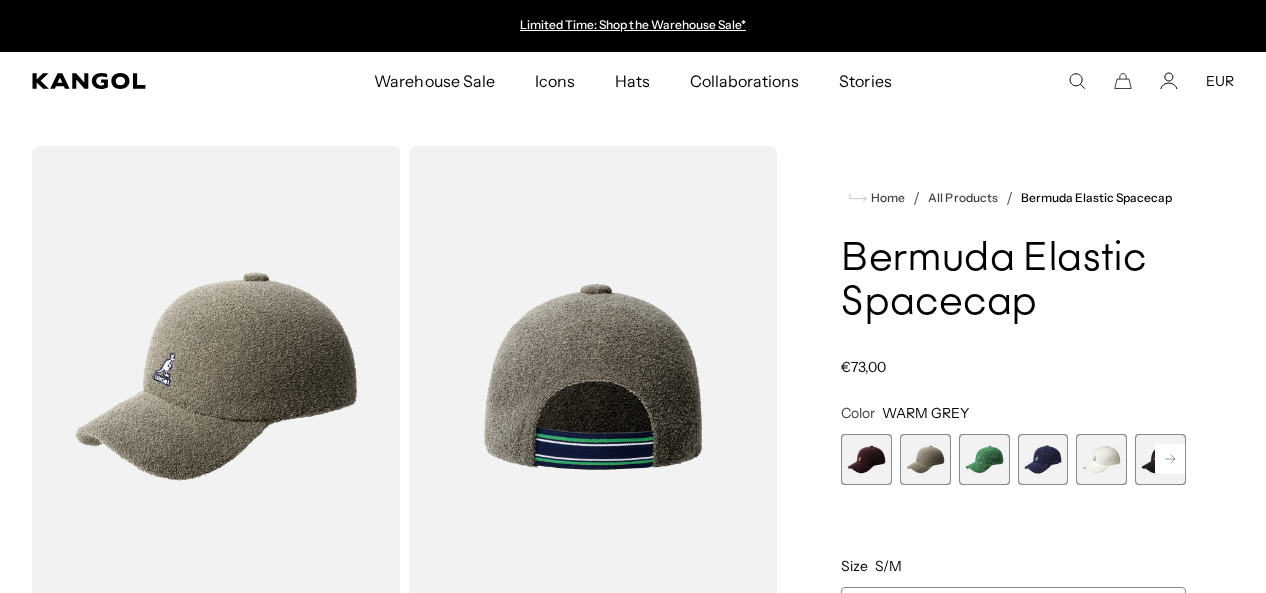 click at bounding box center (984, 459) 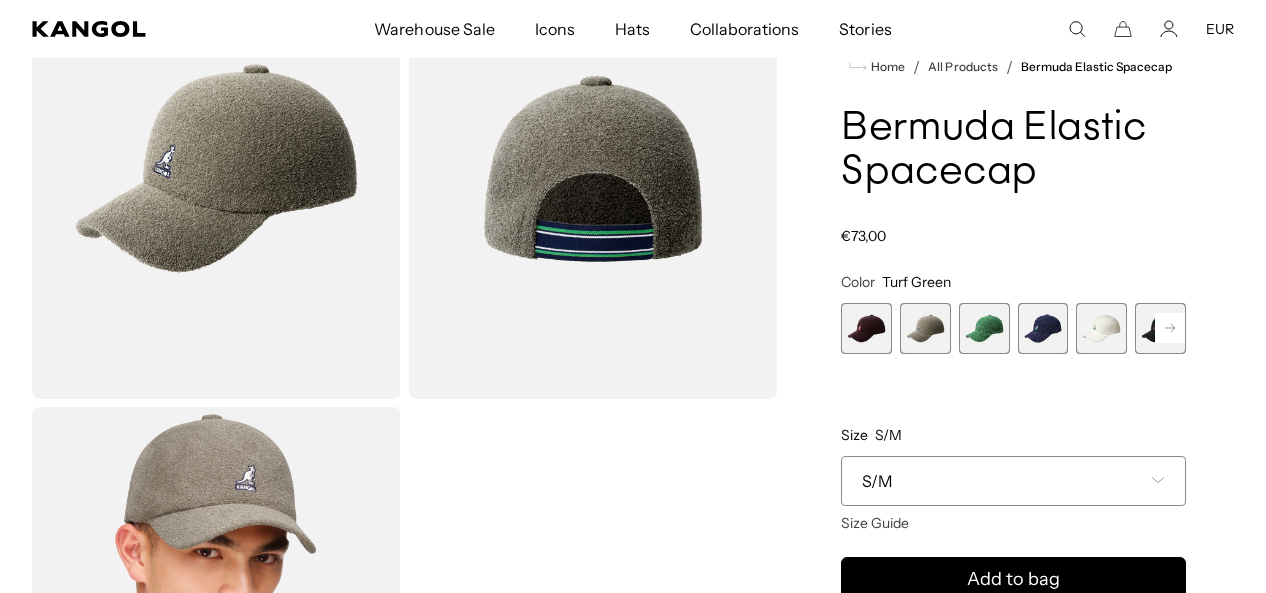 scroll, scrollTop: 208, scrollLeft: 0, axis: vertical 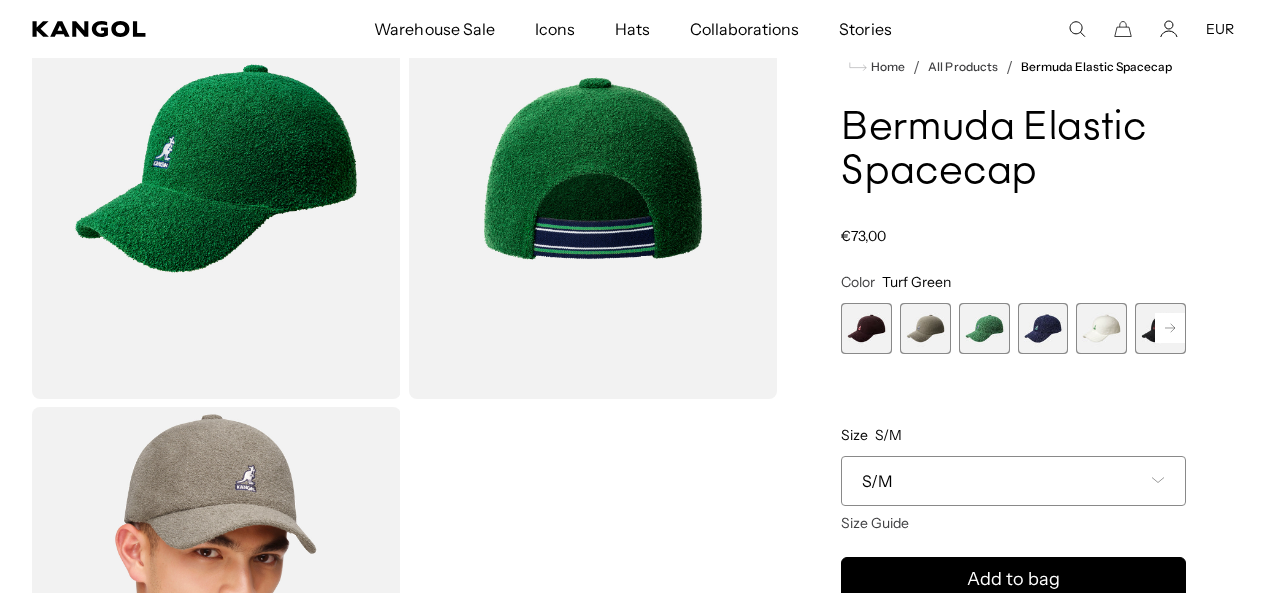 click at bounding box center (1043, 328) 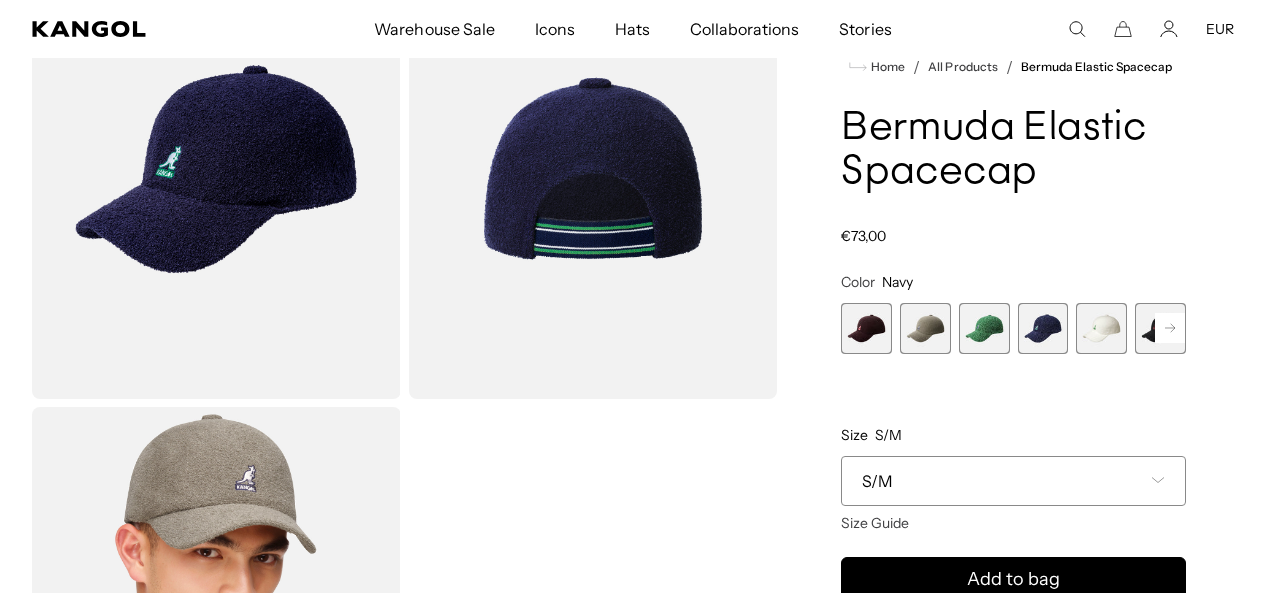 scroll, scrollTop: 0, scrollLeft: 0, axis: both 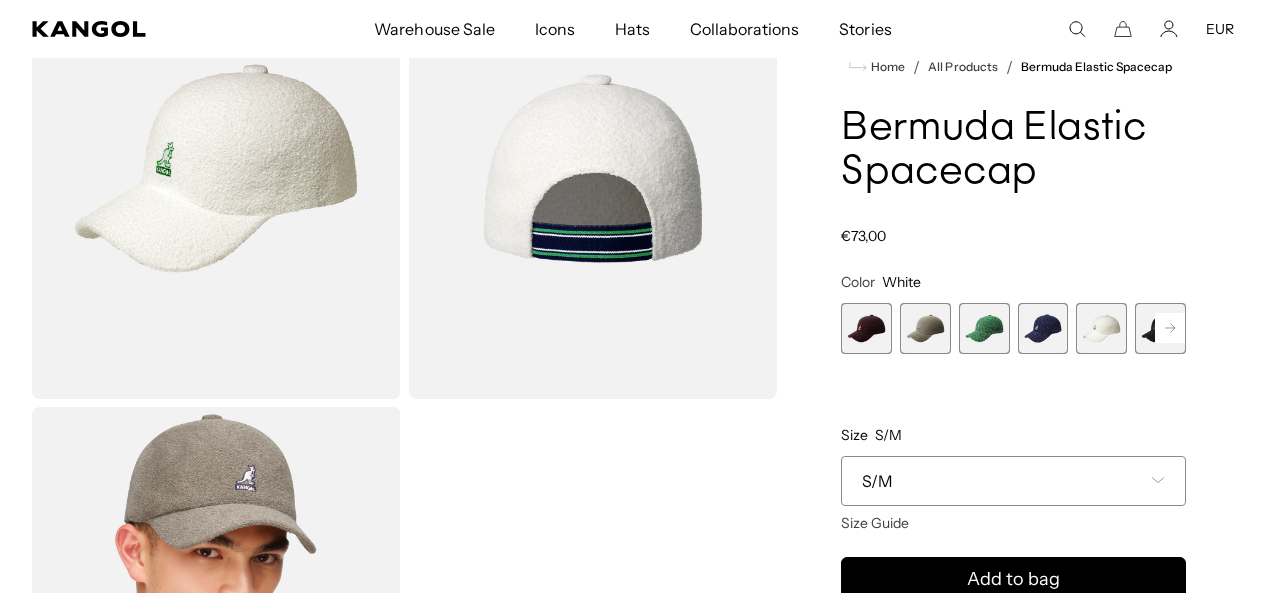 click at bounding box center [1170, 328] 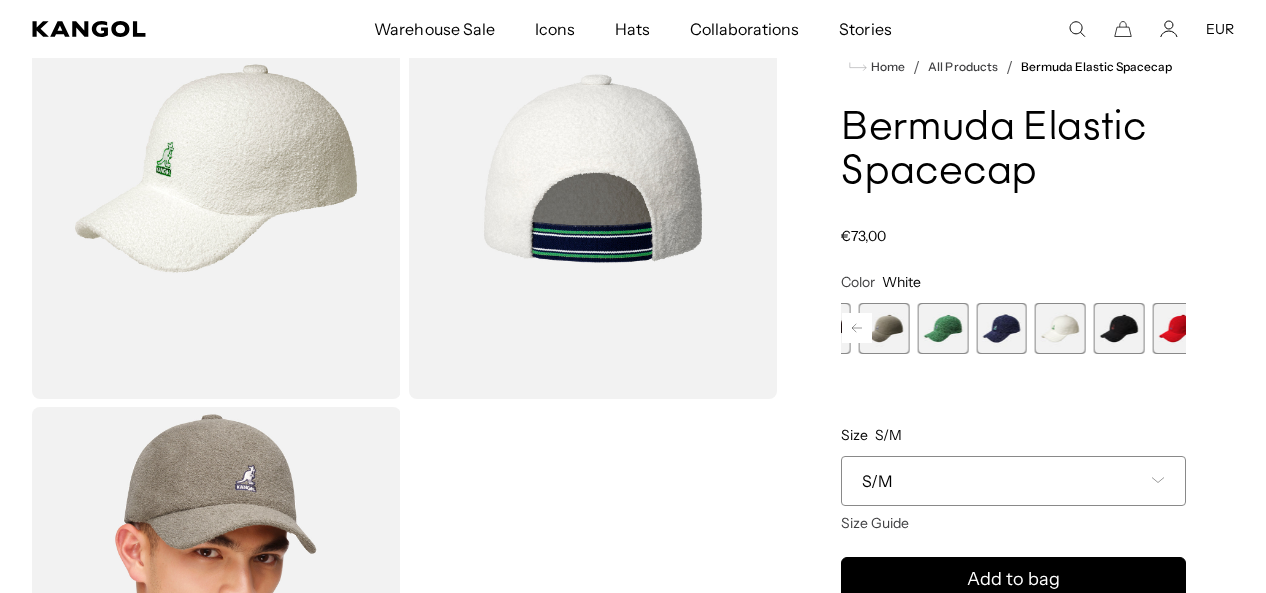 click at bounding box center (1119, 328) 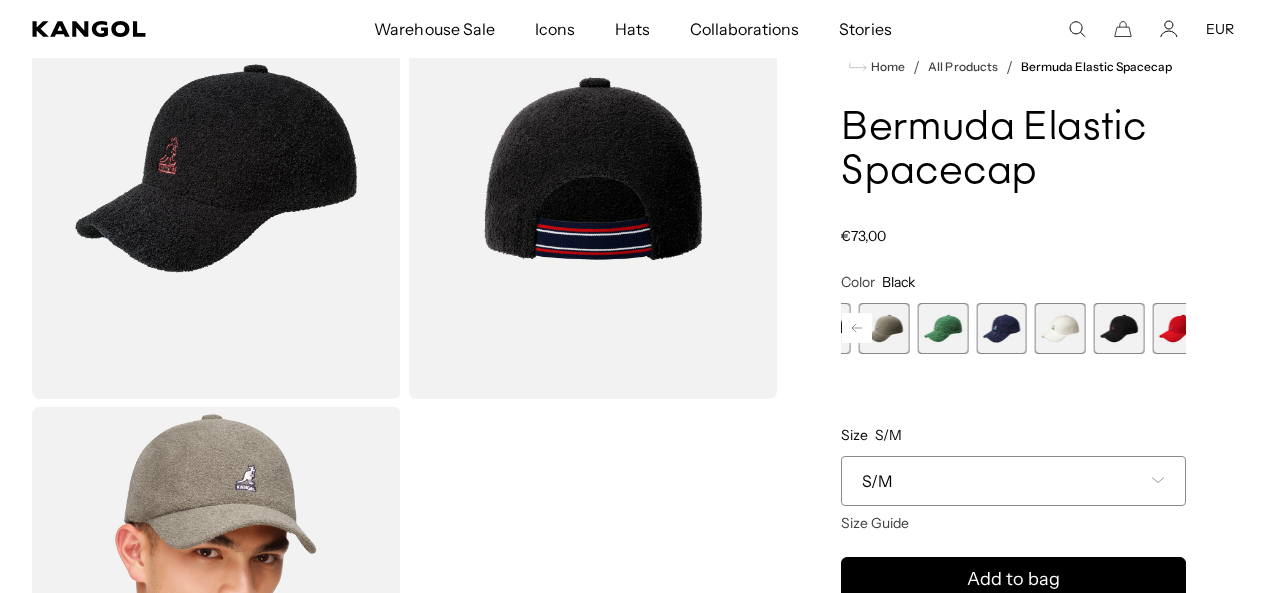 scroll, scrollTop: 0, scrollLeft: 0, axis: both 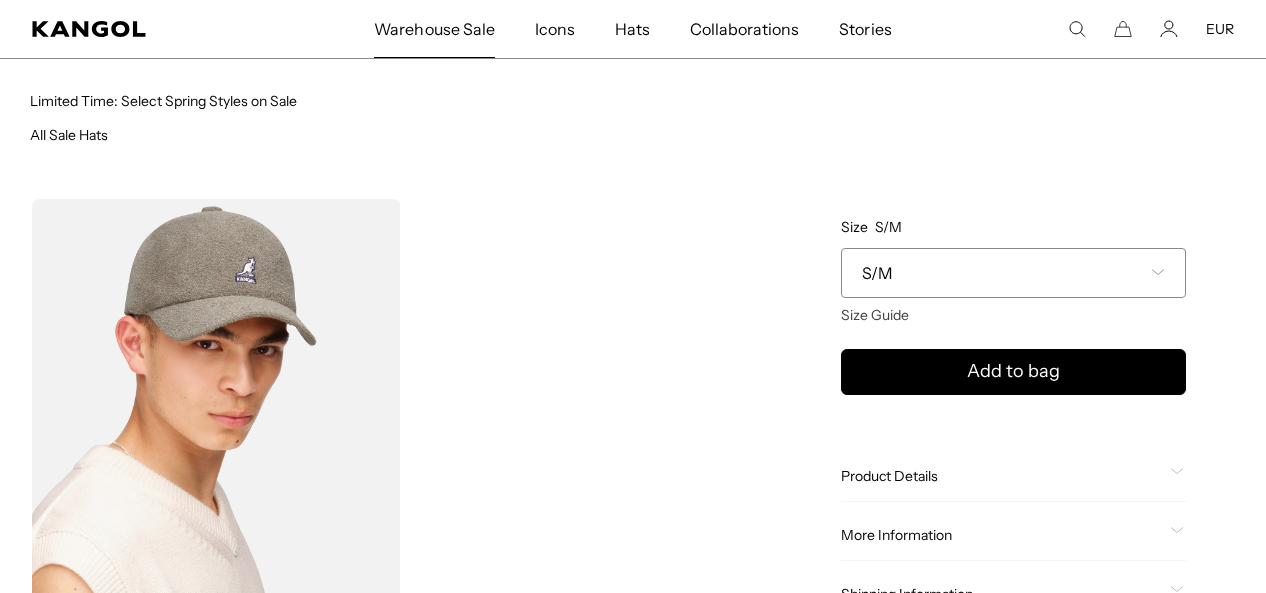 click on "Warehouse Sale" at bounding box center [434, 29] 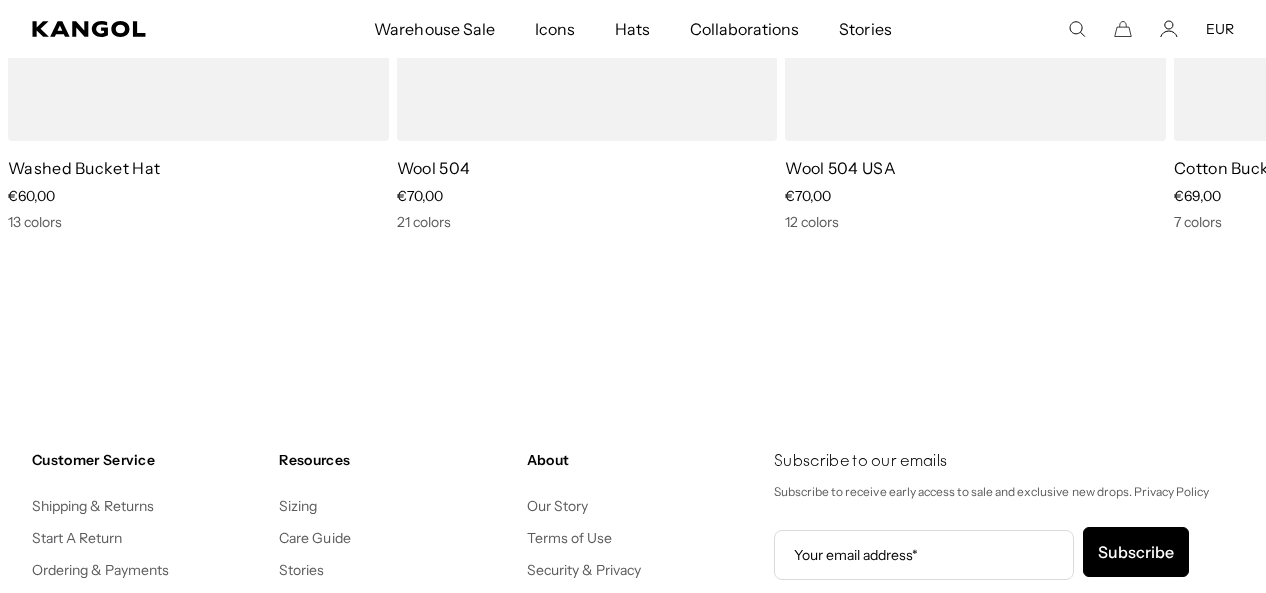 scroll, scrollTop: 3536, scrollLeft: 0, axis: vertical 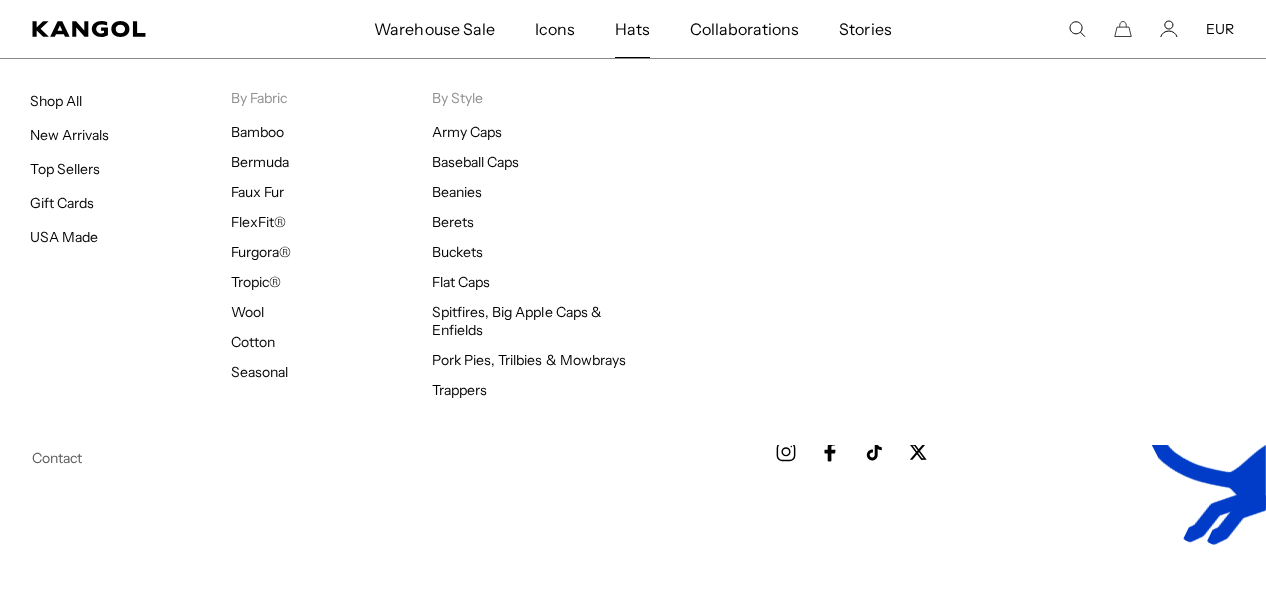 click on "Hats" at bounding box center (632, 29) 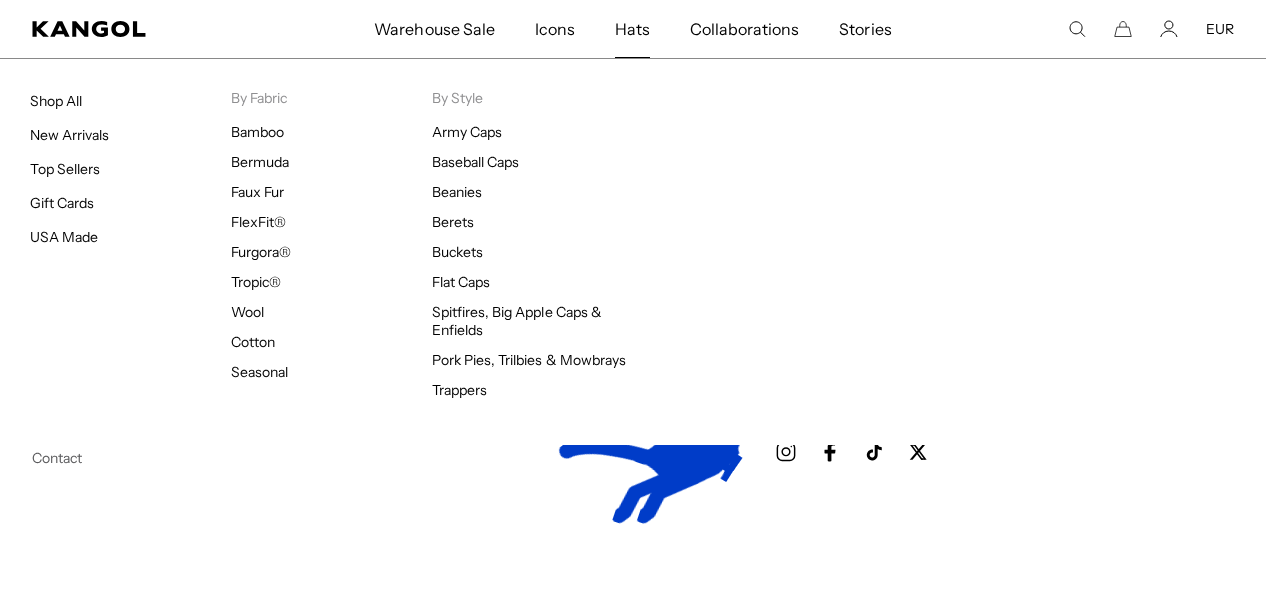 scroll, scrollTop: 0, scrollLeft: 412, axis: horizontal 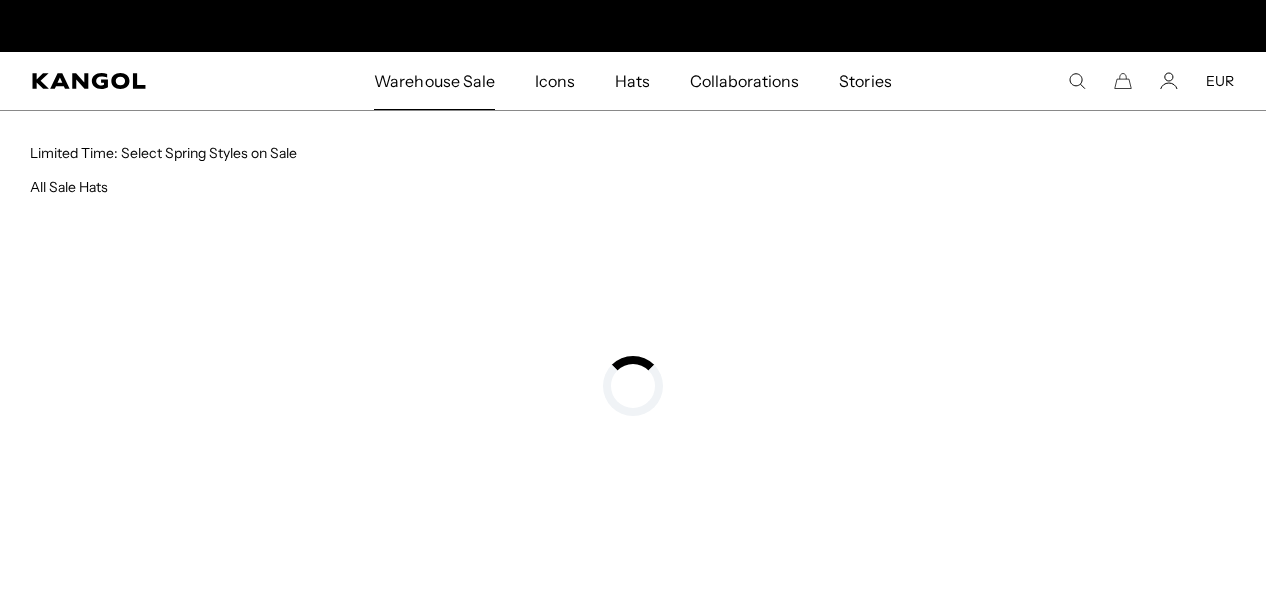 click on "Icons" at bounding box center [555, 81] 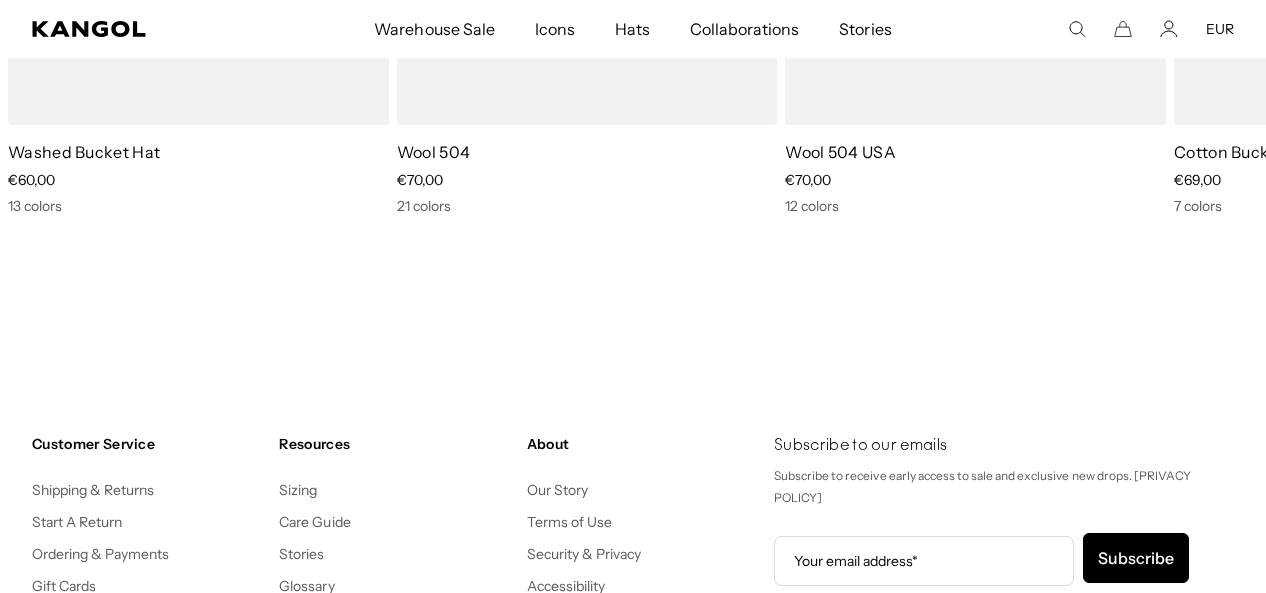 scroll, scrollTop: 3366, scrollLeft: 0, axis: vertical 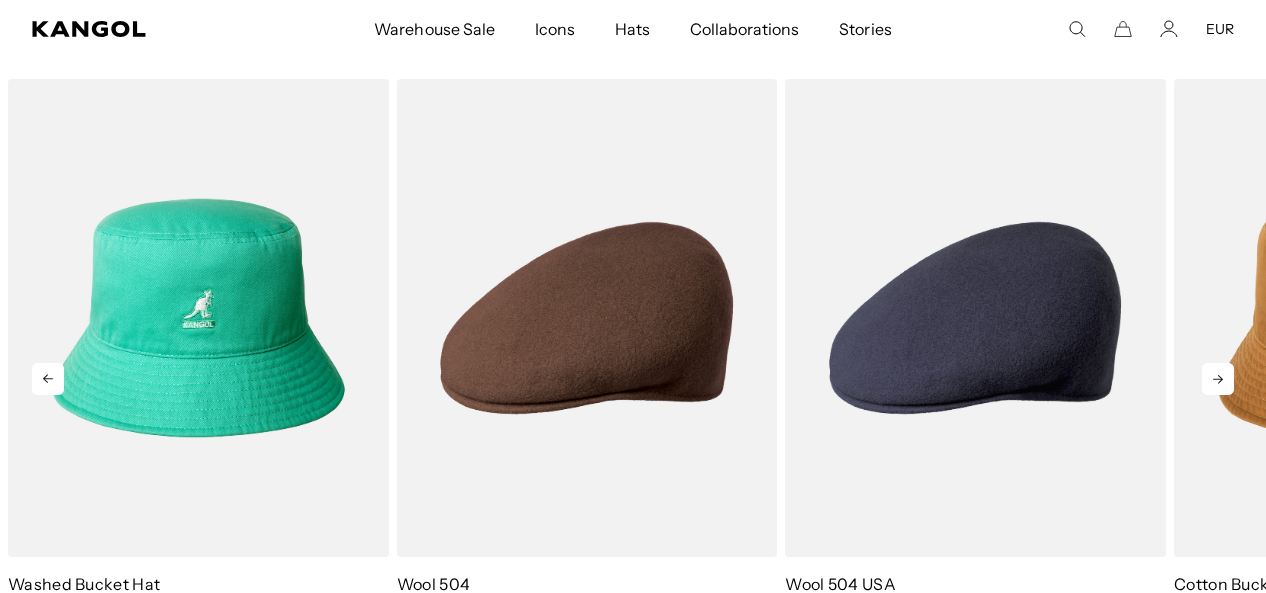 click at bounding box center [1218, 379] 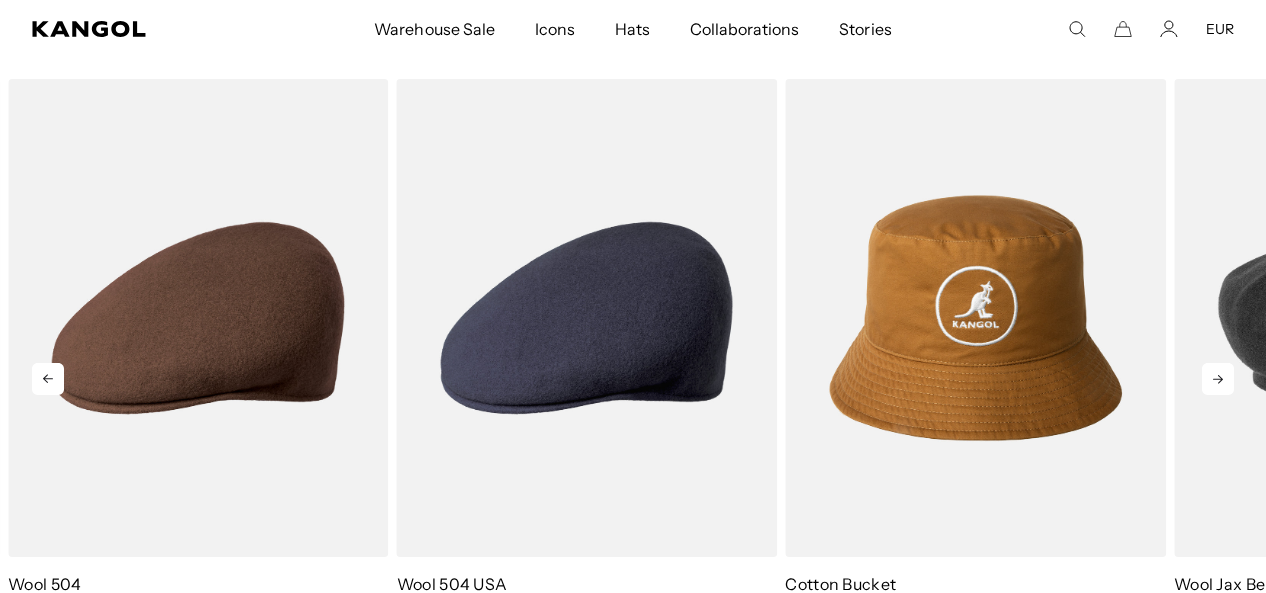 click at bounding box center [1218, 379] 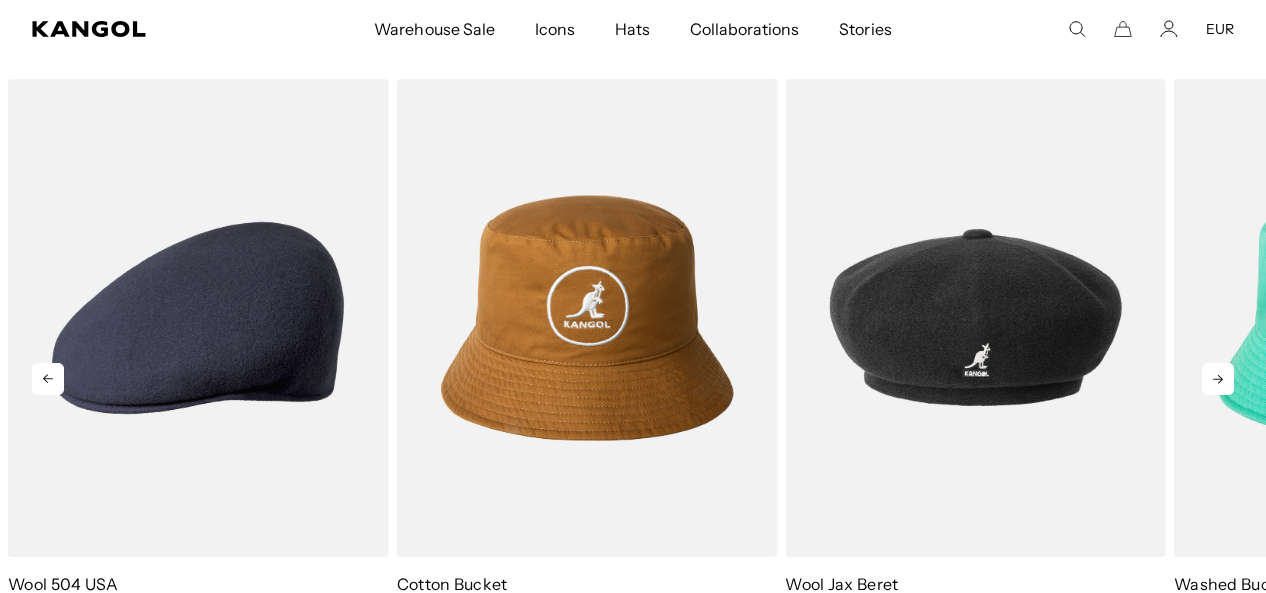 scroll, scrollTop: 0, scrollLeft: 0, axis: both 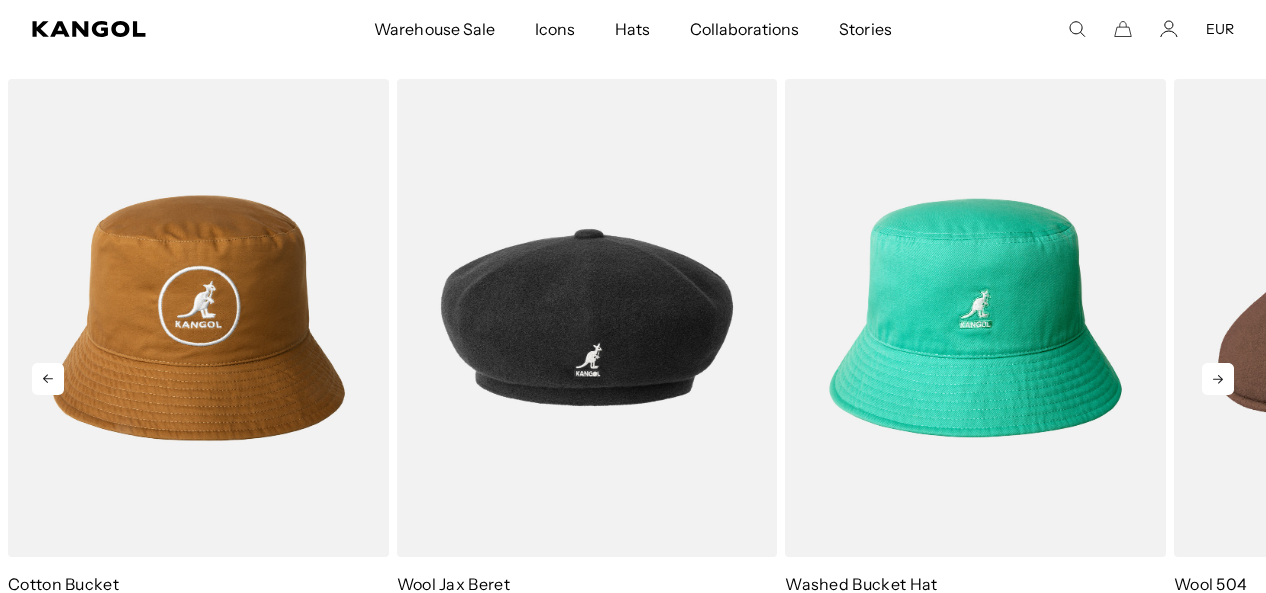 click at bounding box center [1218, 379] 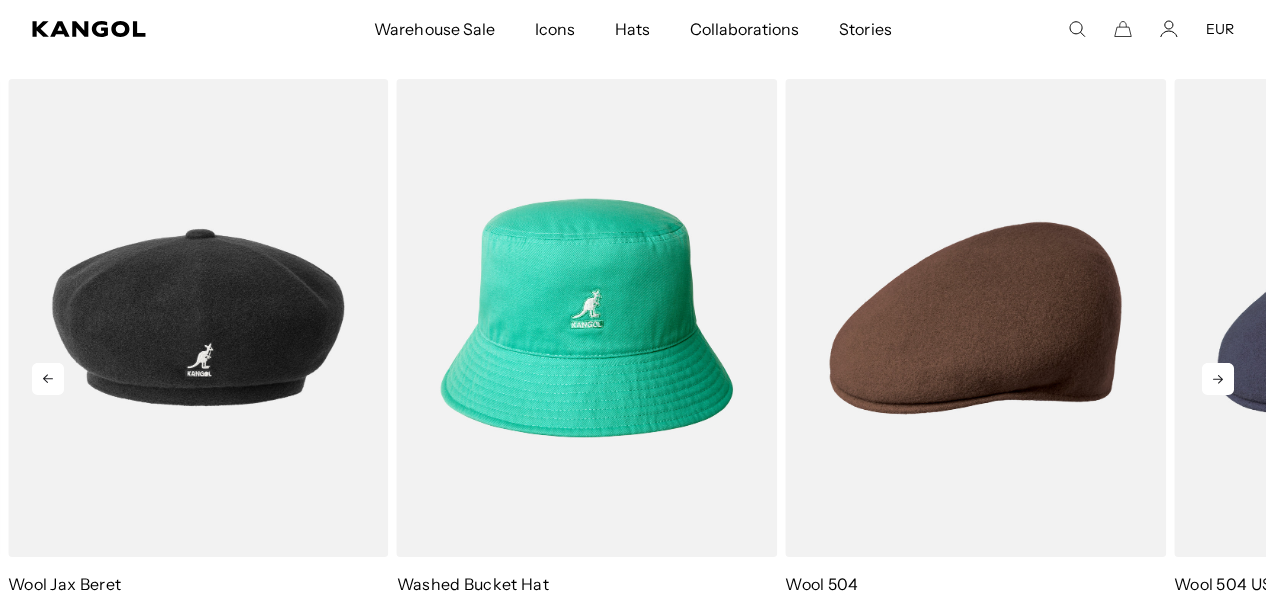 scroll, scrollTop: 0, scrollLeft: 412, axis: horizontal 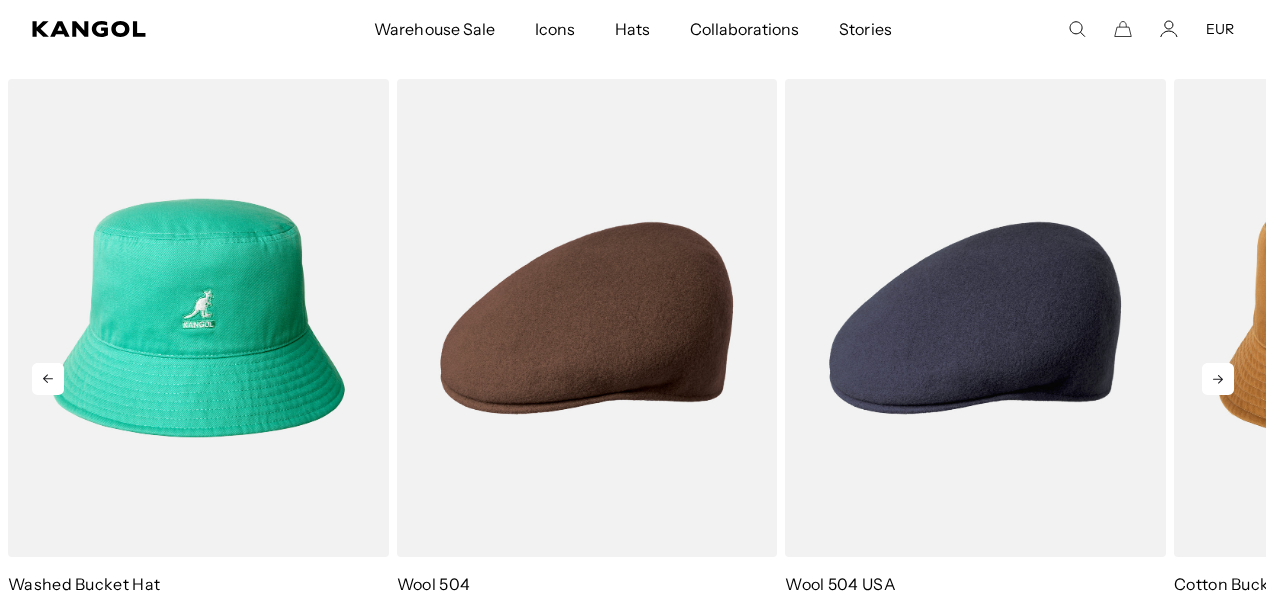 click at bounding box center [1218, 379] 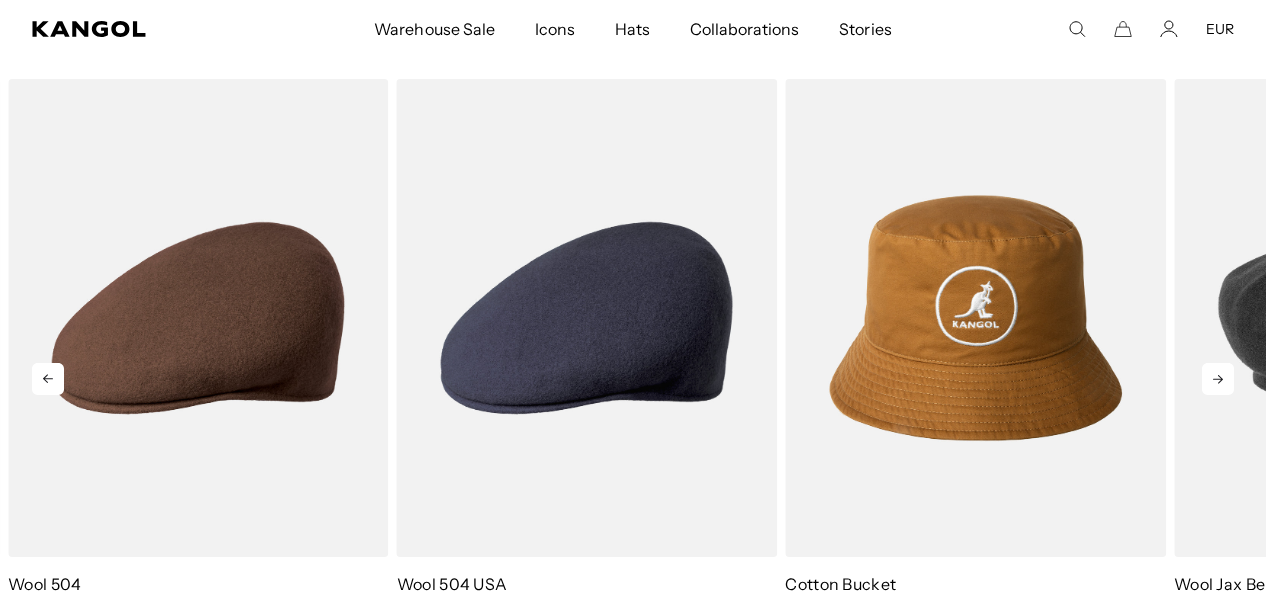 click at bounding box center (1218, 379) 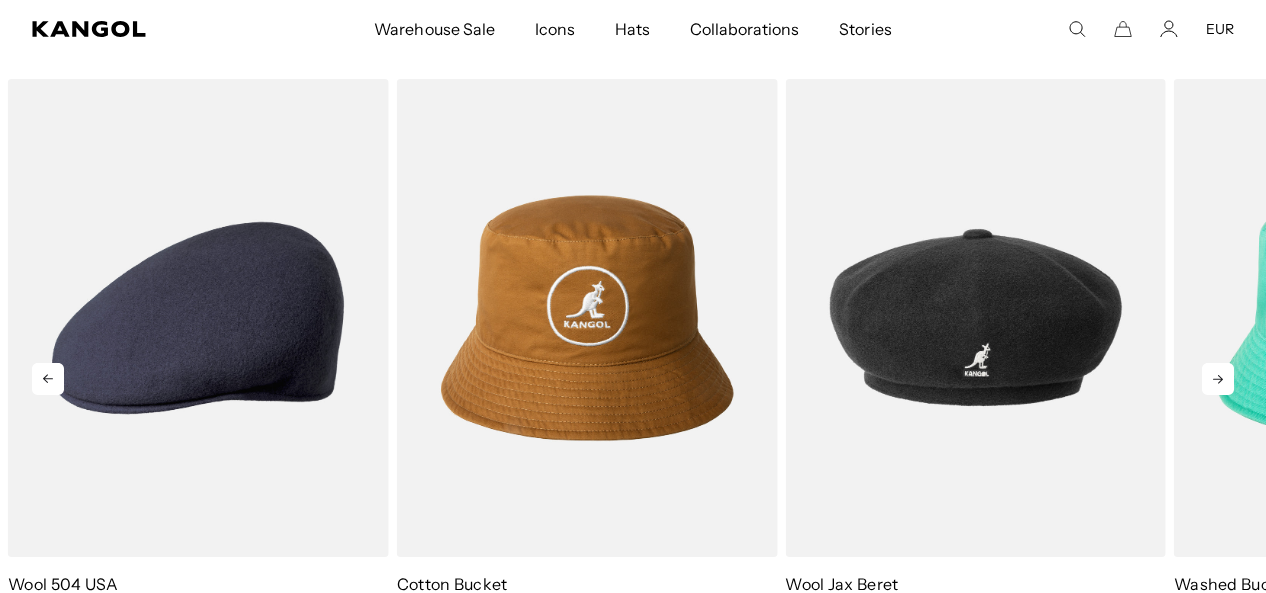 click at bounding box center [1218, 379] 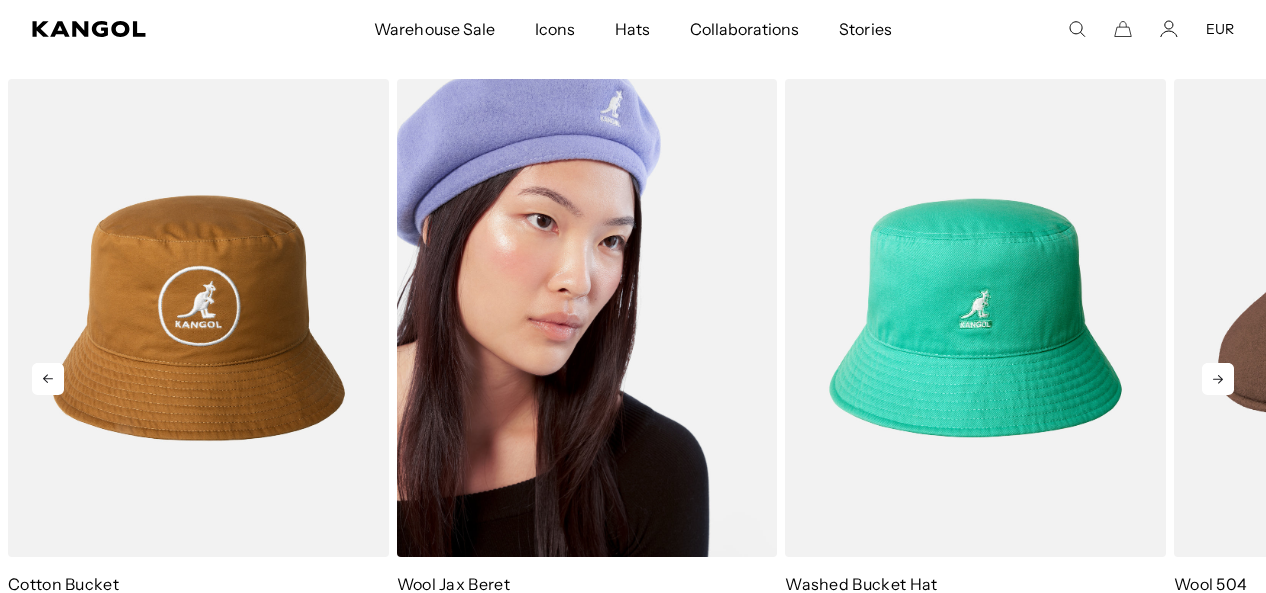 scroll, scrollTop: 0, scrollLeft: 0, axis: both 